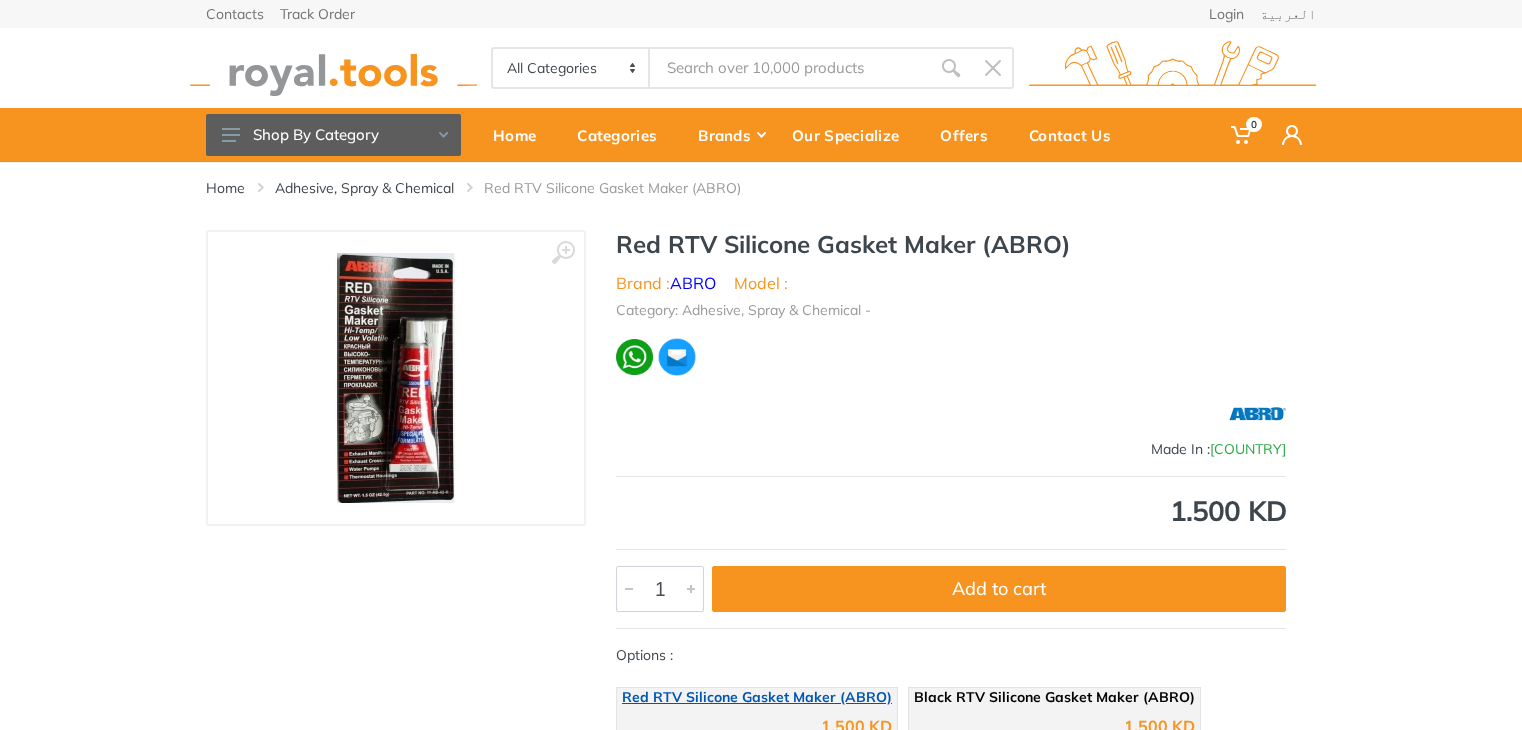 scroll, scrollTop: 465, scrollLeft: 0, axis: vertical 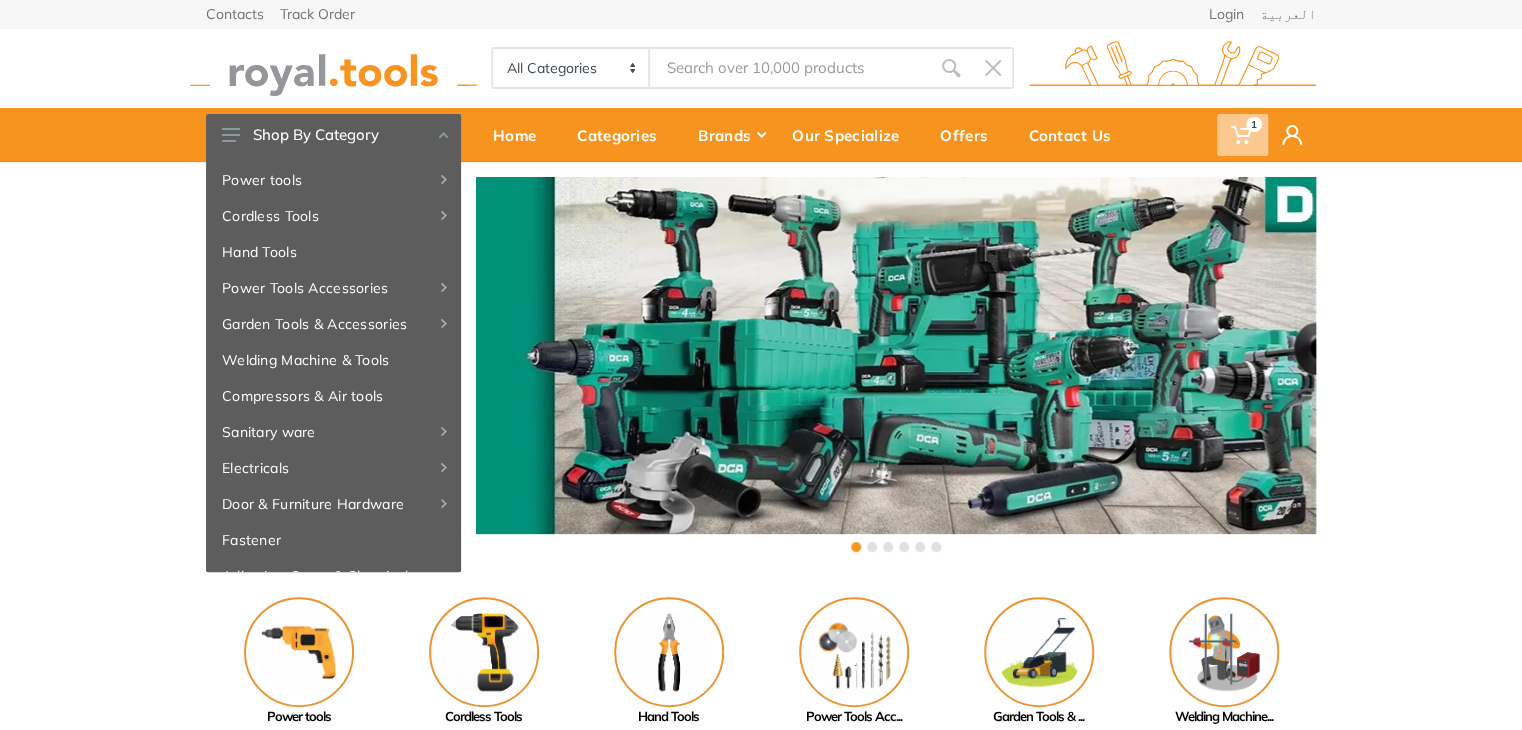 click 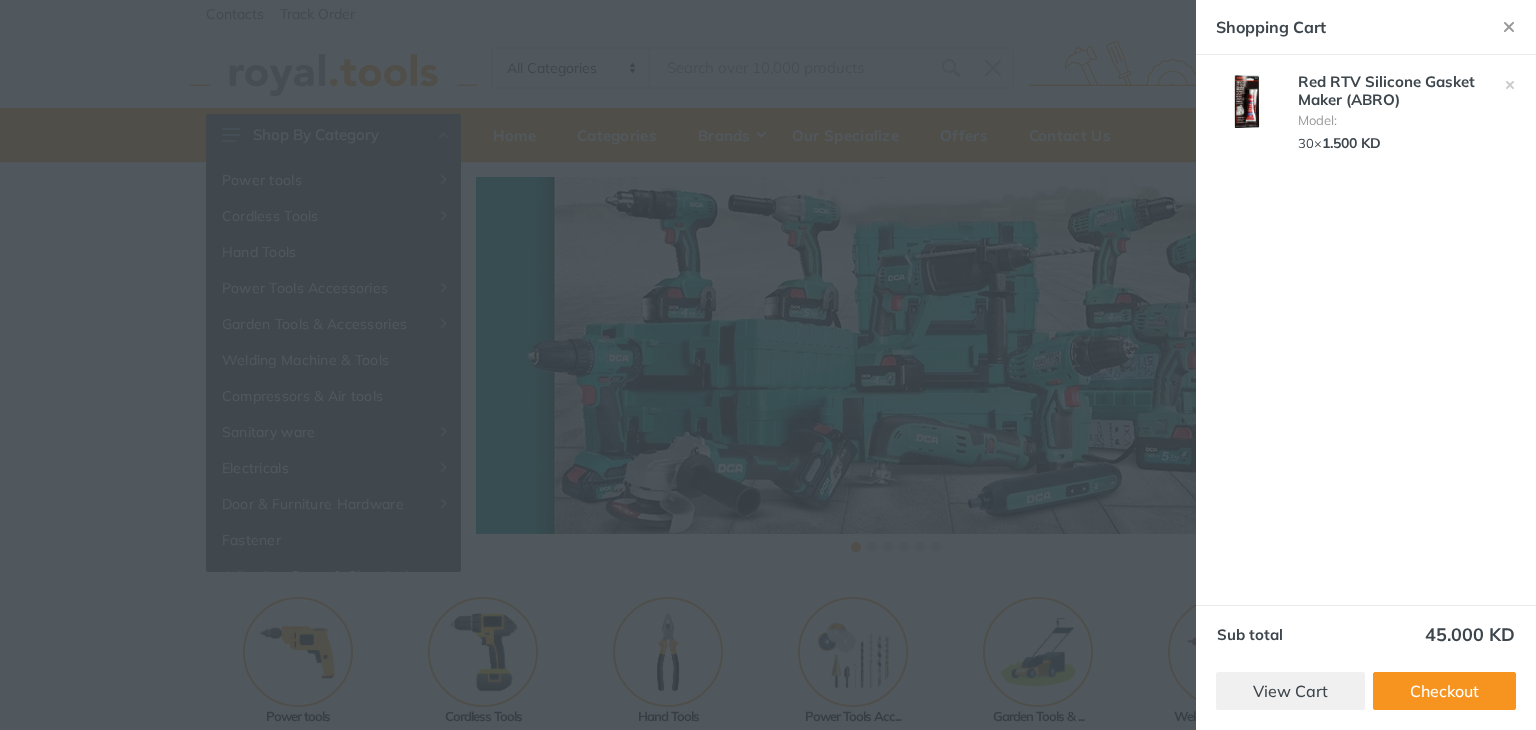 click at bounding box center [768, 365] 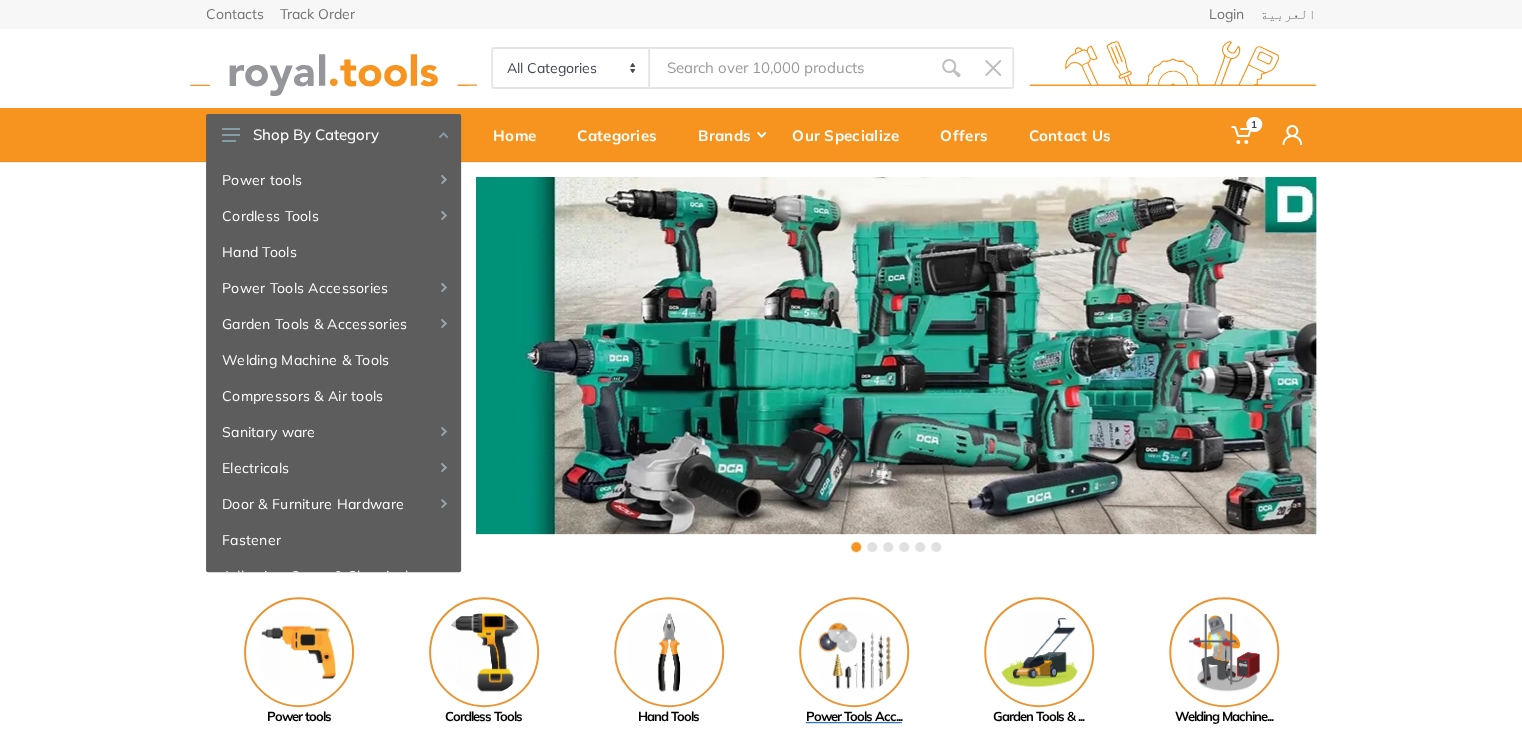 click at bounding box center (854, 652) 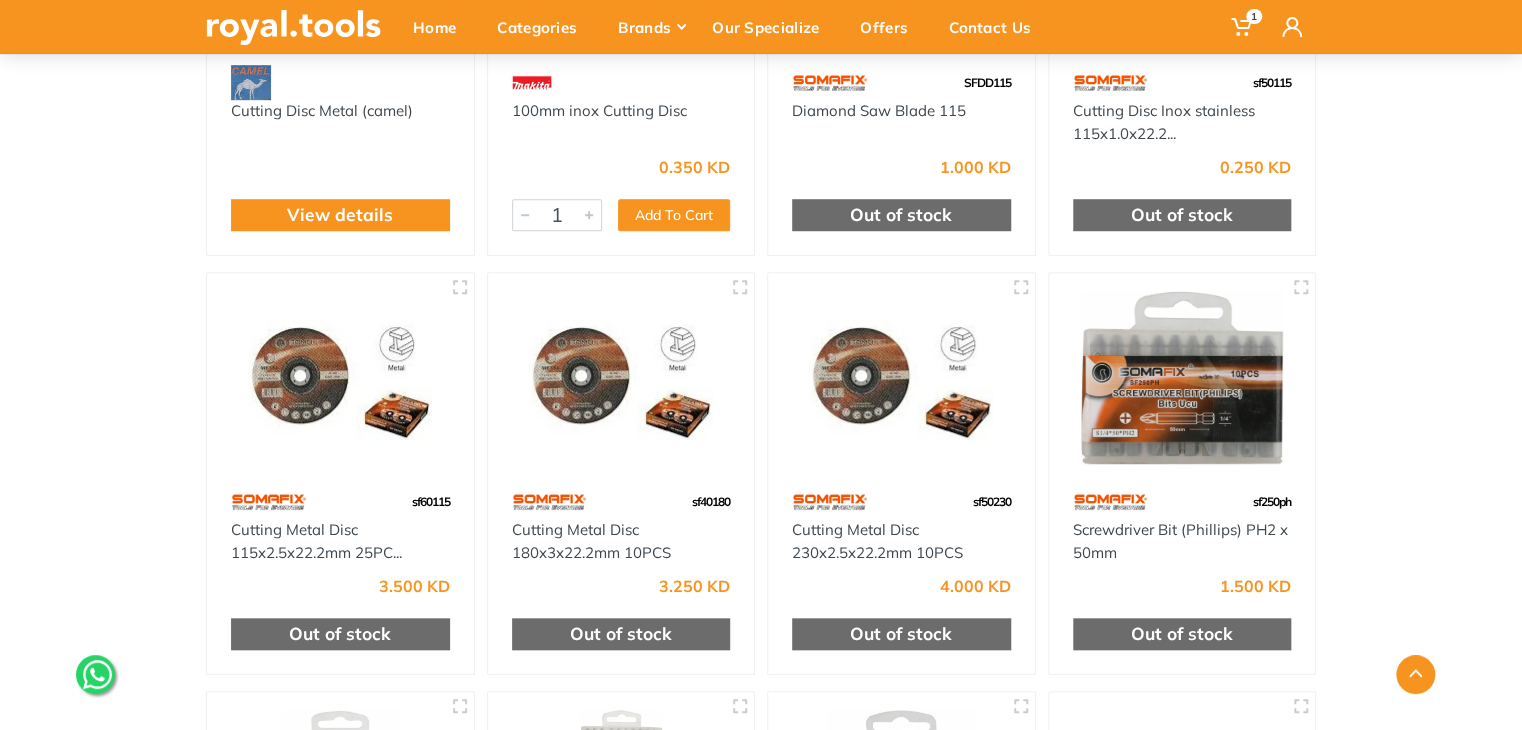 scroll, scrollTop: 0, scrollLeft: 0, axis: both 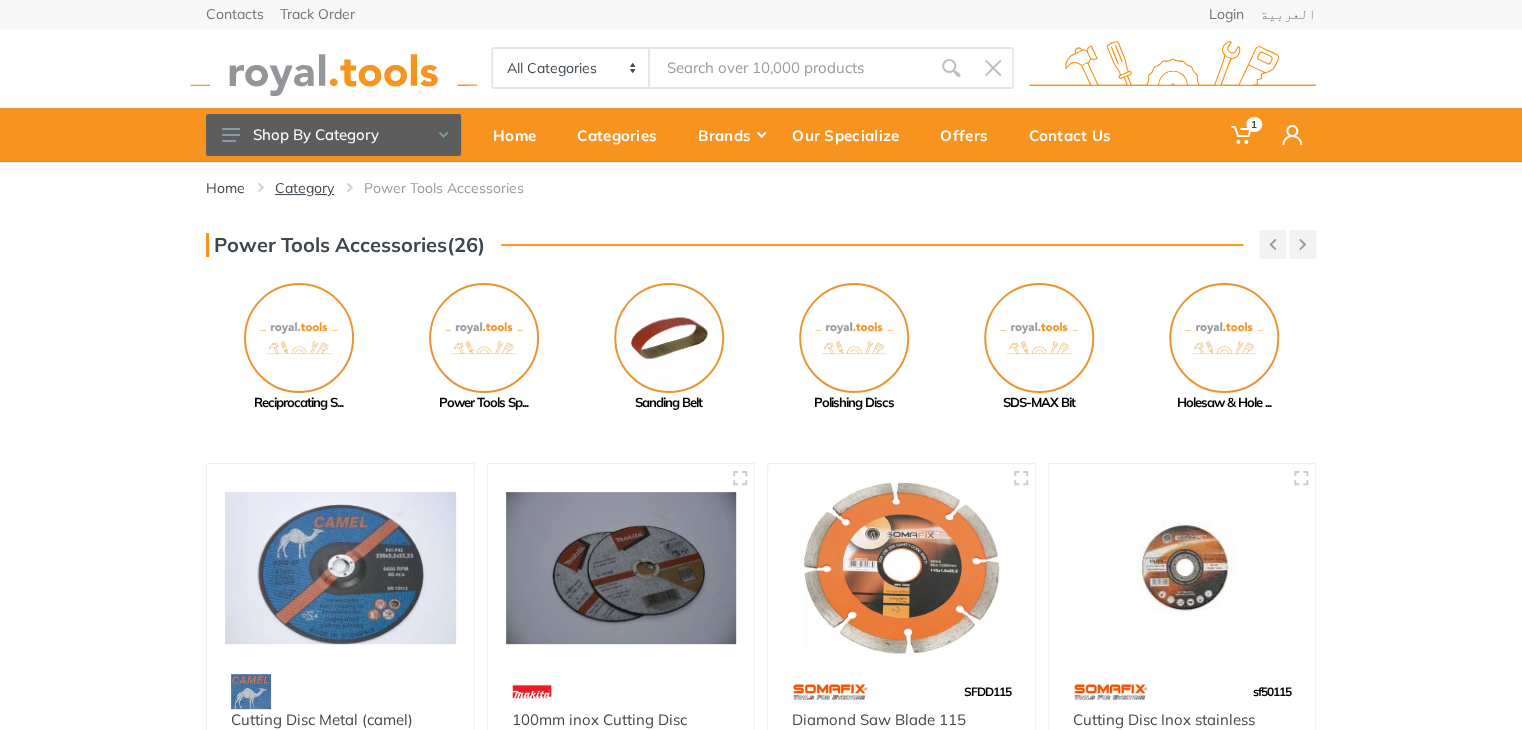 click on "Category" at bounding box center (304, 188) 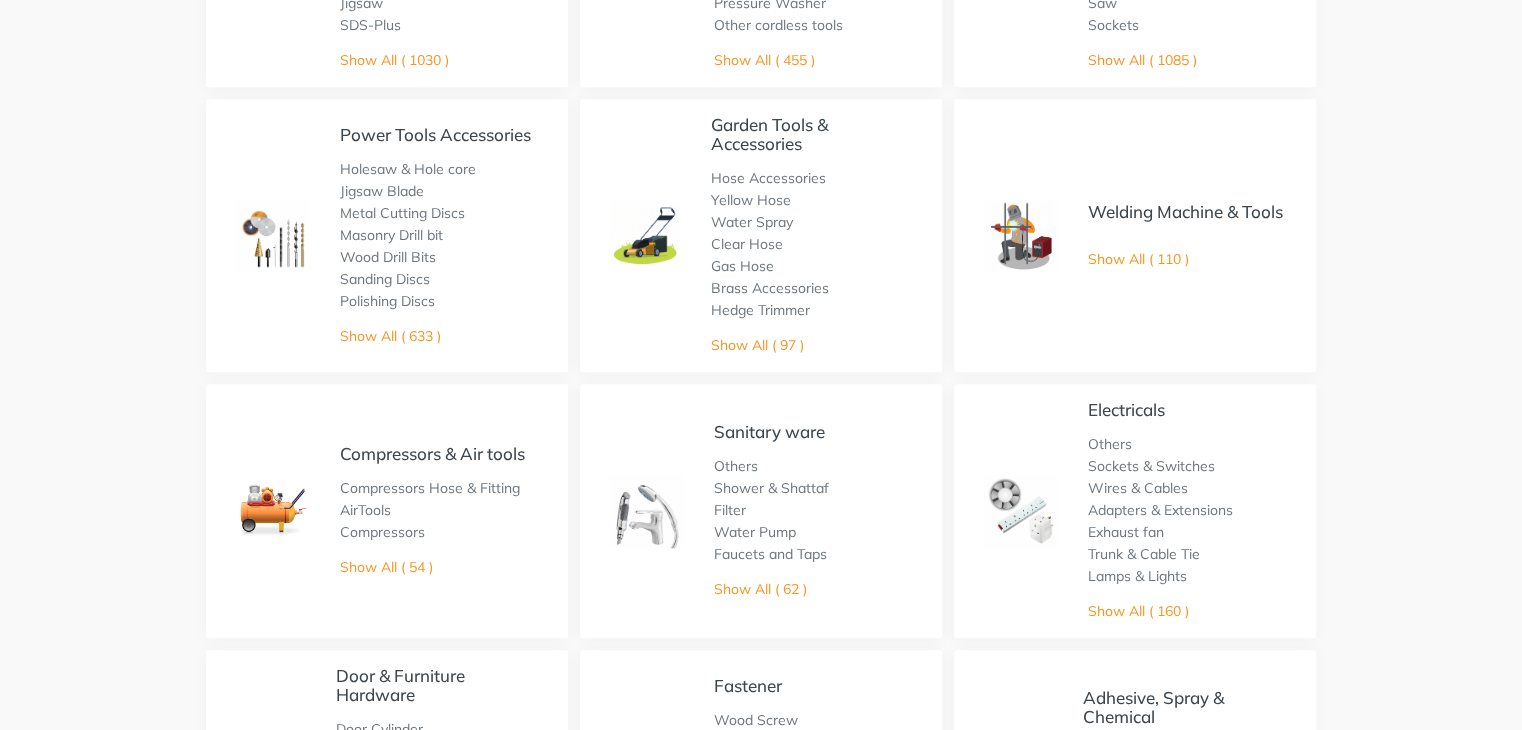 scroll, scrollTop: 642, scrollLeft: 0, axis: vertical 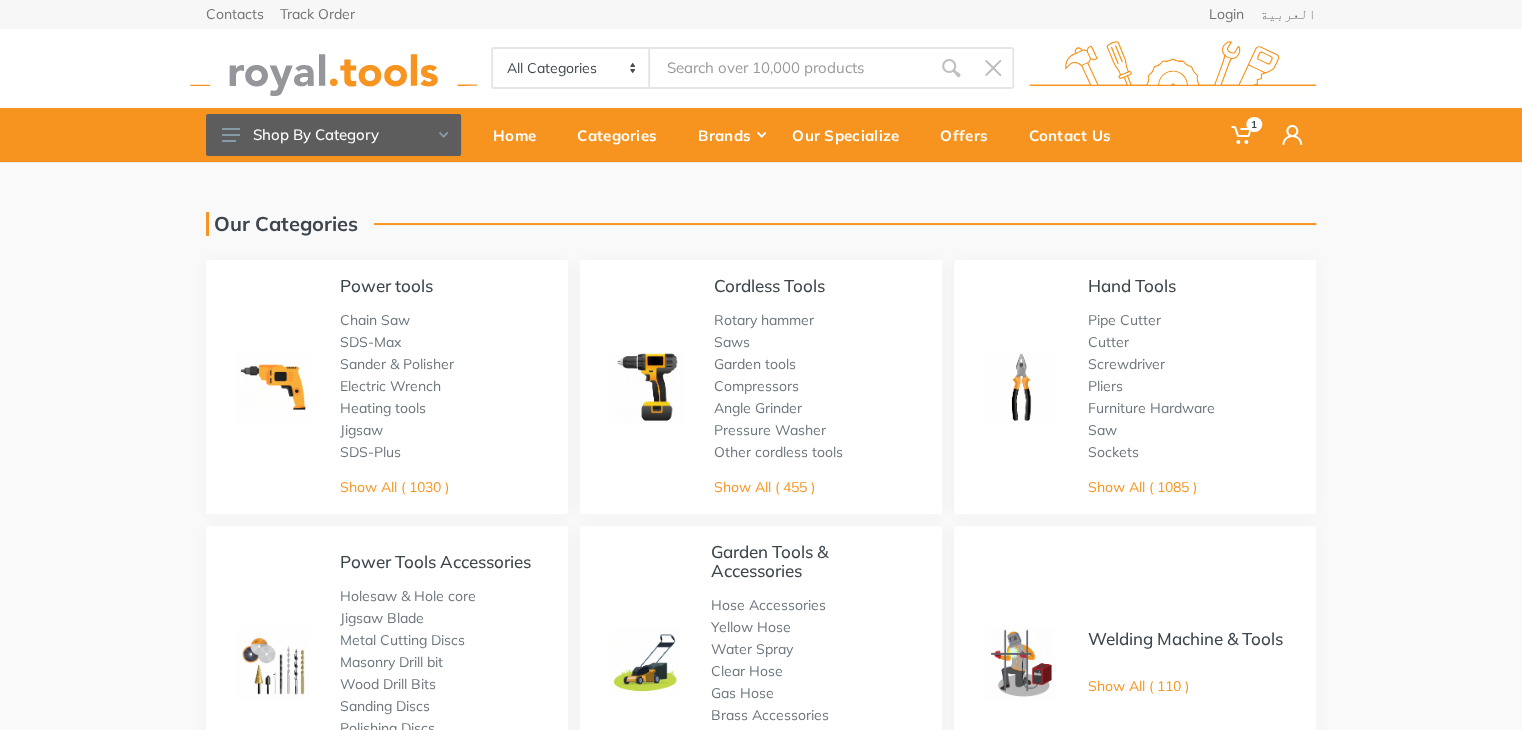 click at bounding box center [333, 68] 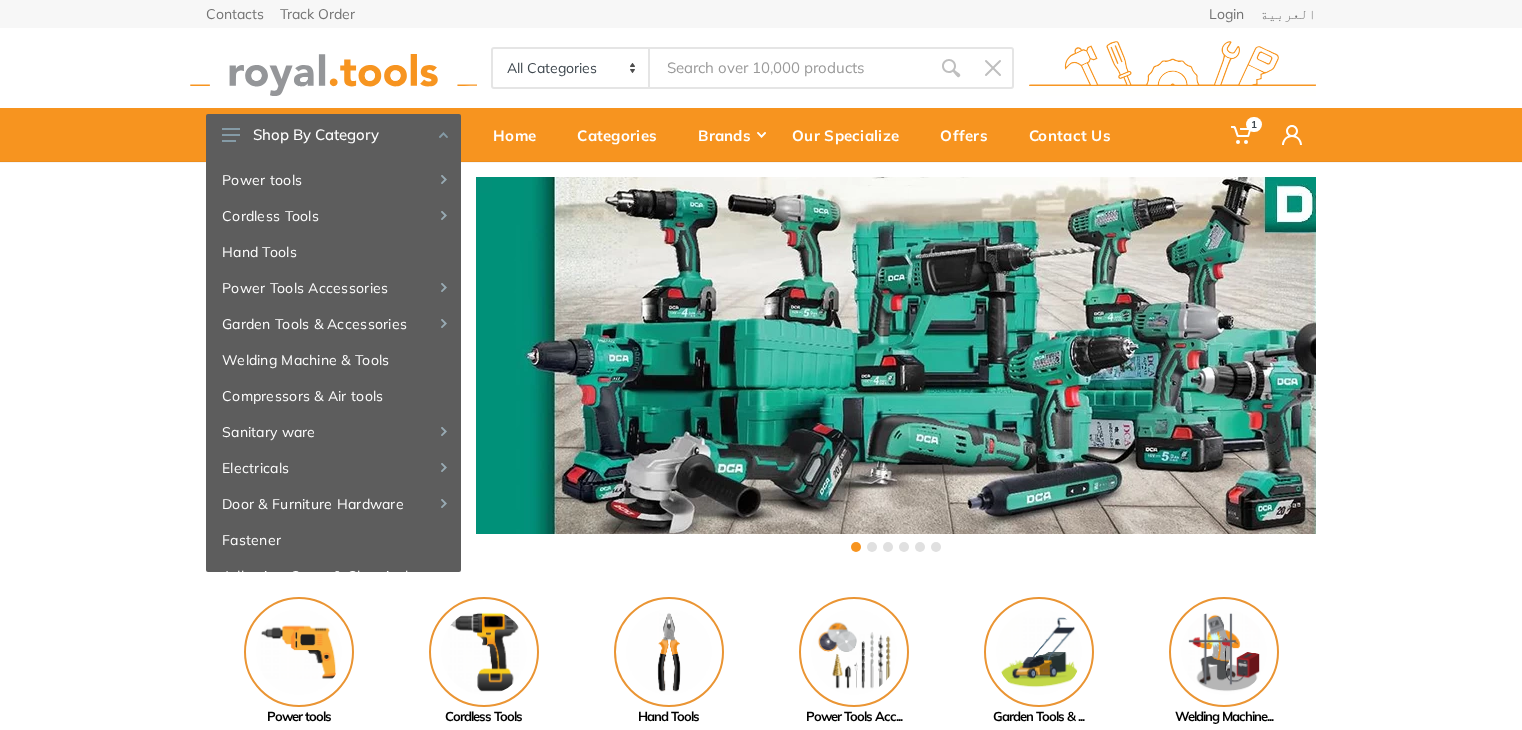 scroll, scrollTop: 0, scrollLeft: 0, axis: both 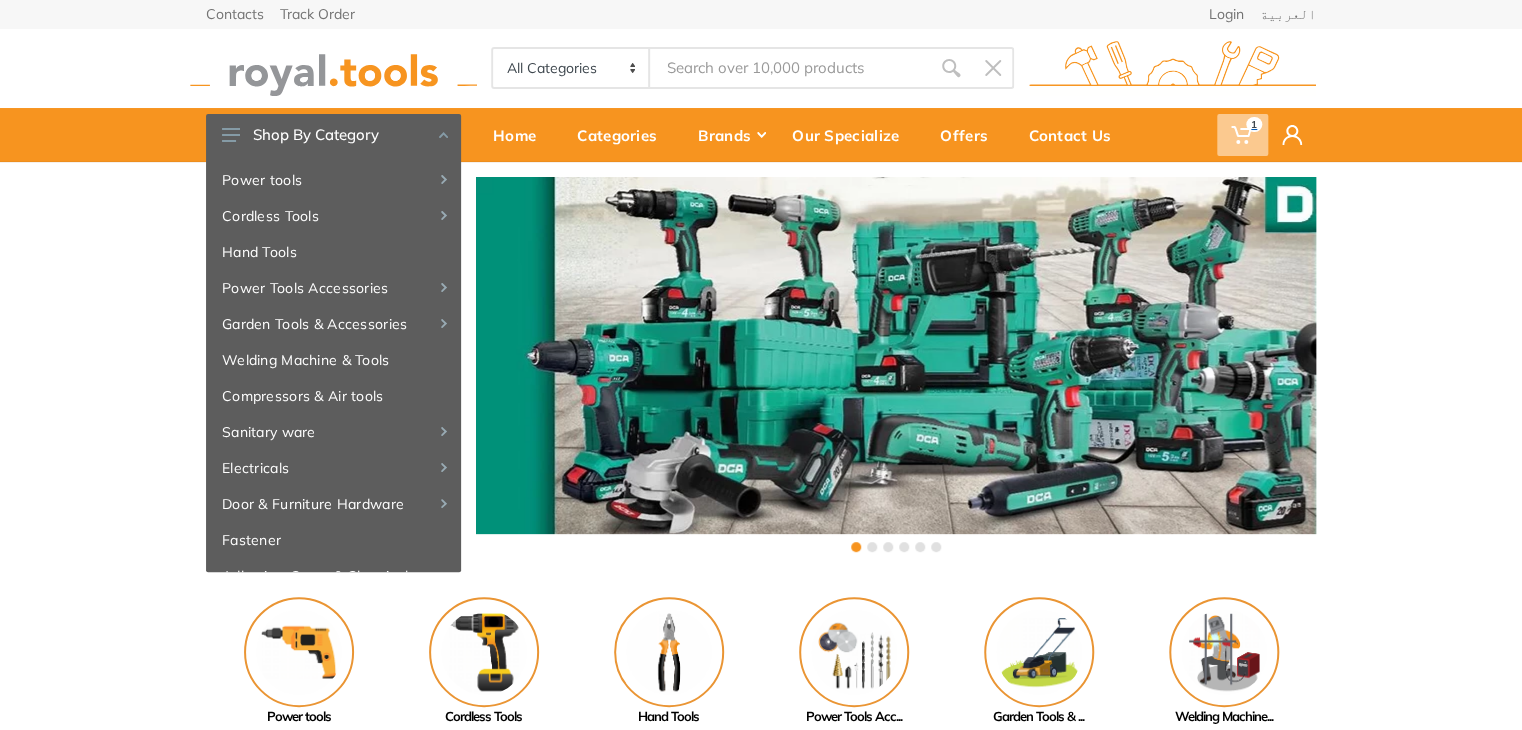 click on "1" at bounding box center (1254, 124) 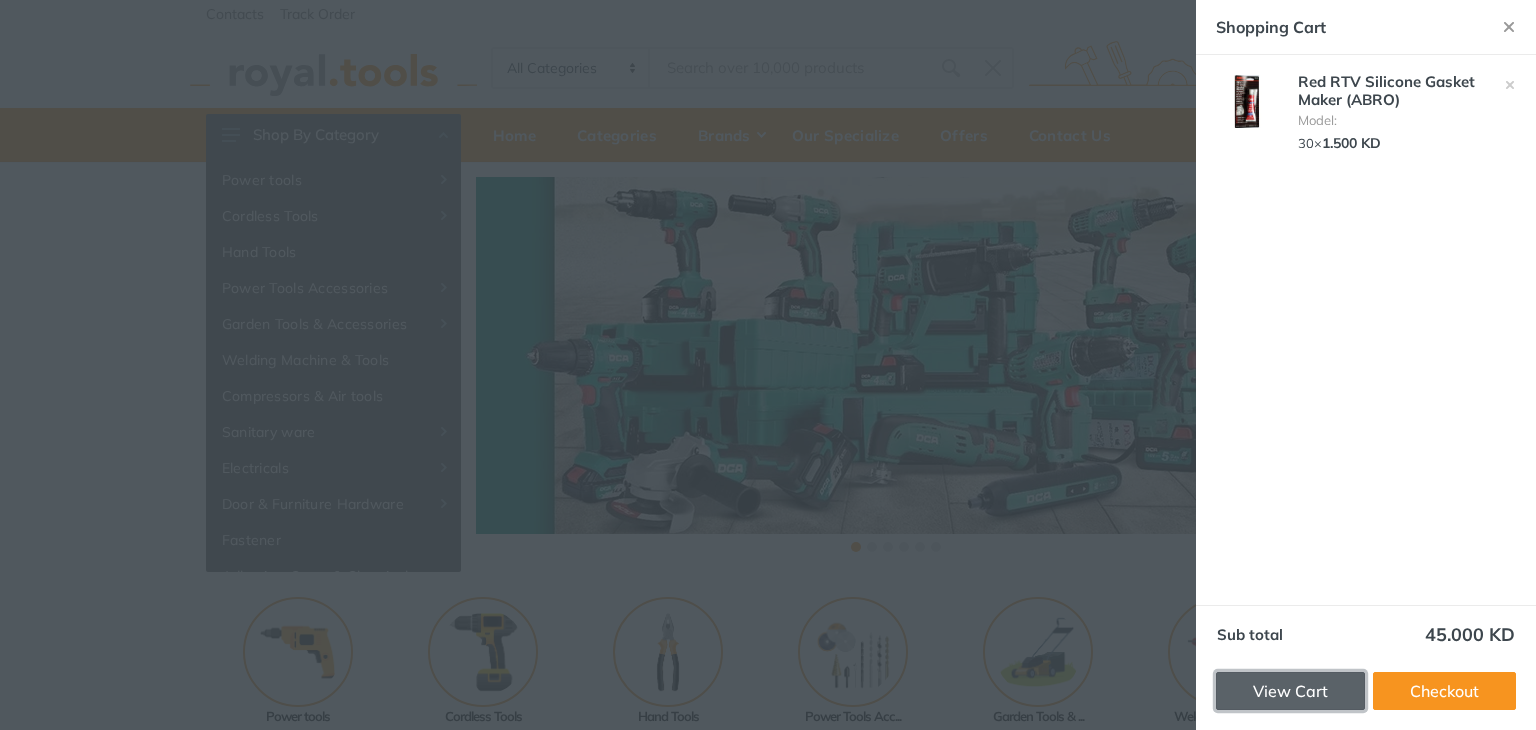 click on "View Cart" at bounding box center [1290, 691] 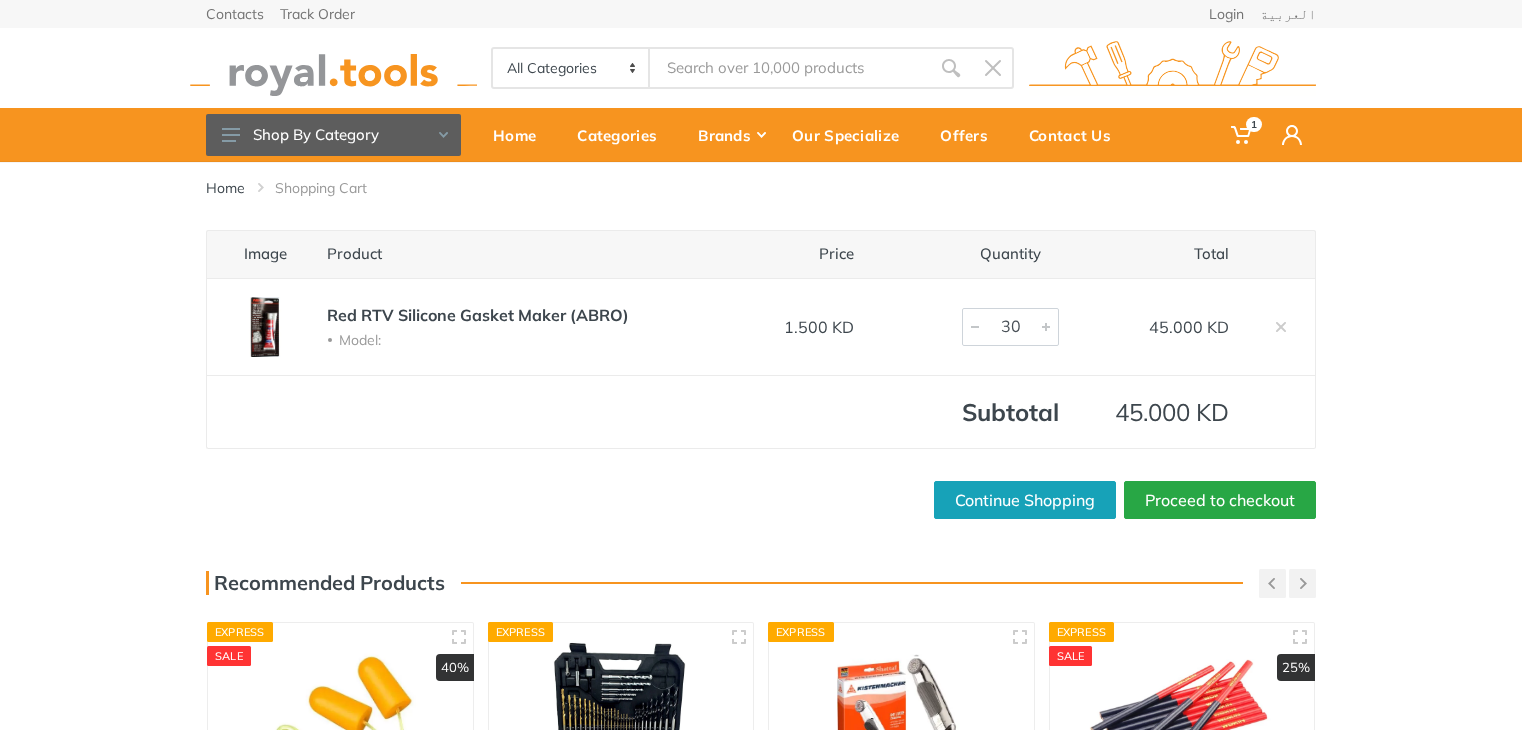 scroll, scrollTop: 0, scrollLeft: 0, axis: both 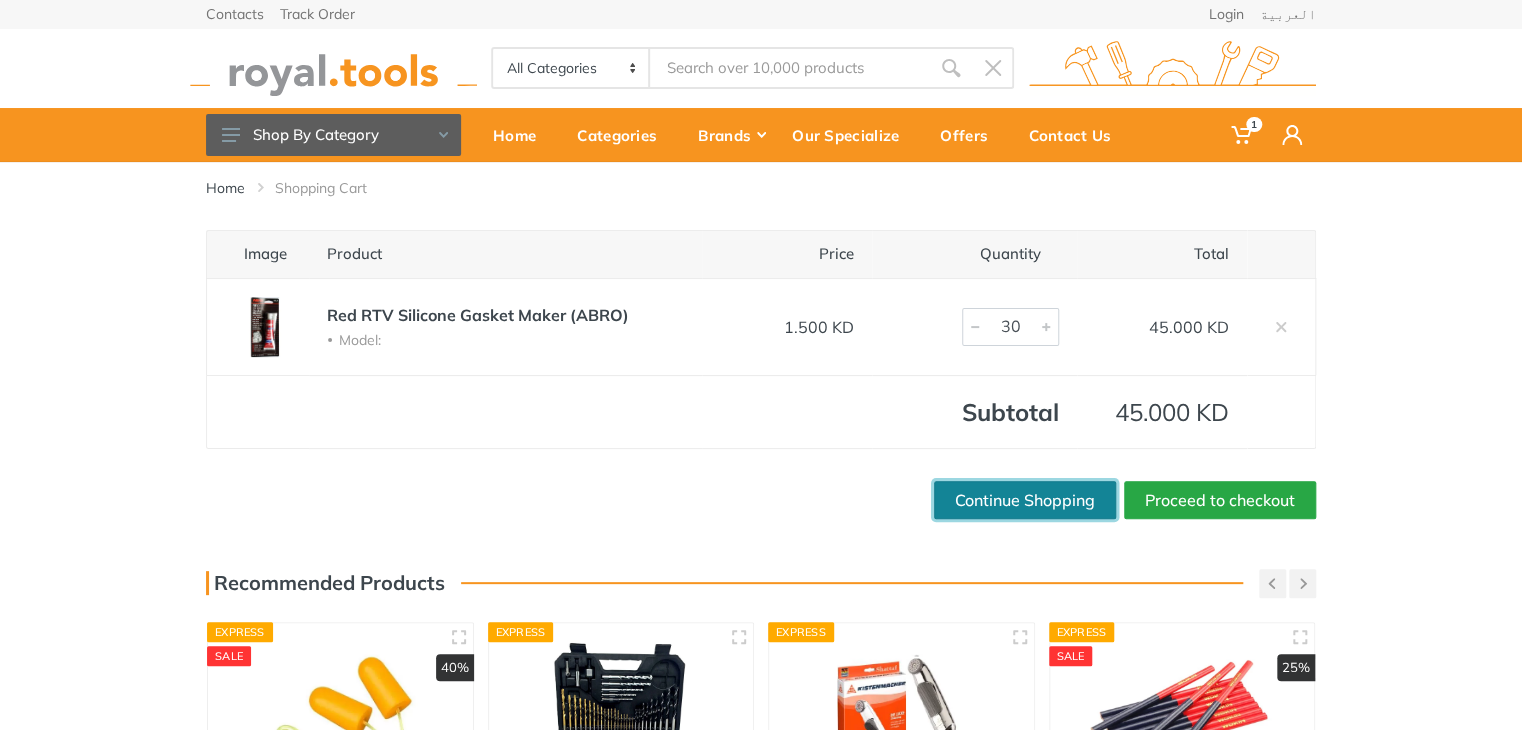 click on "Continue Shopping" at bounding box center [1025, 500] 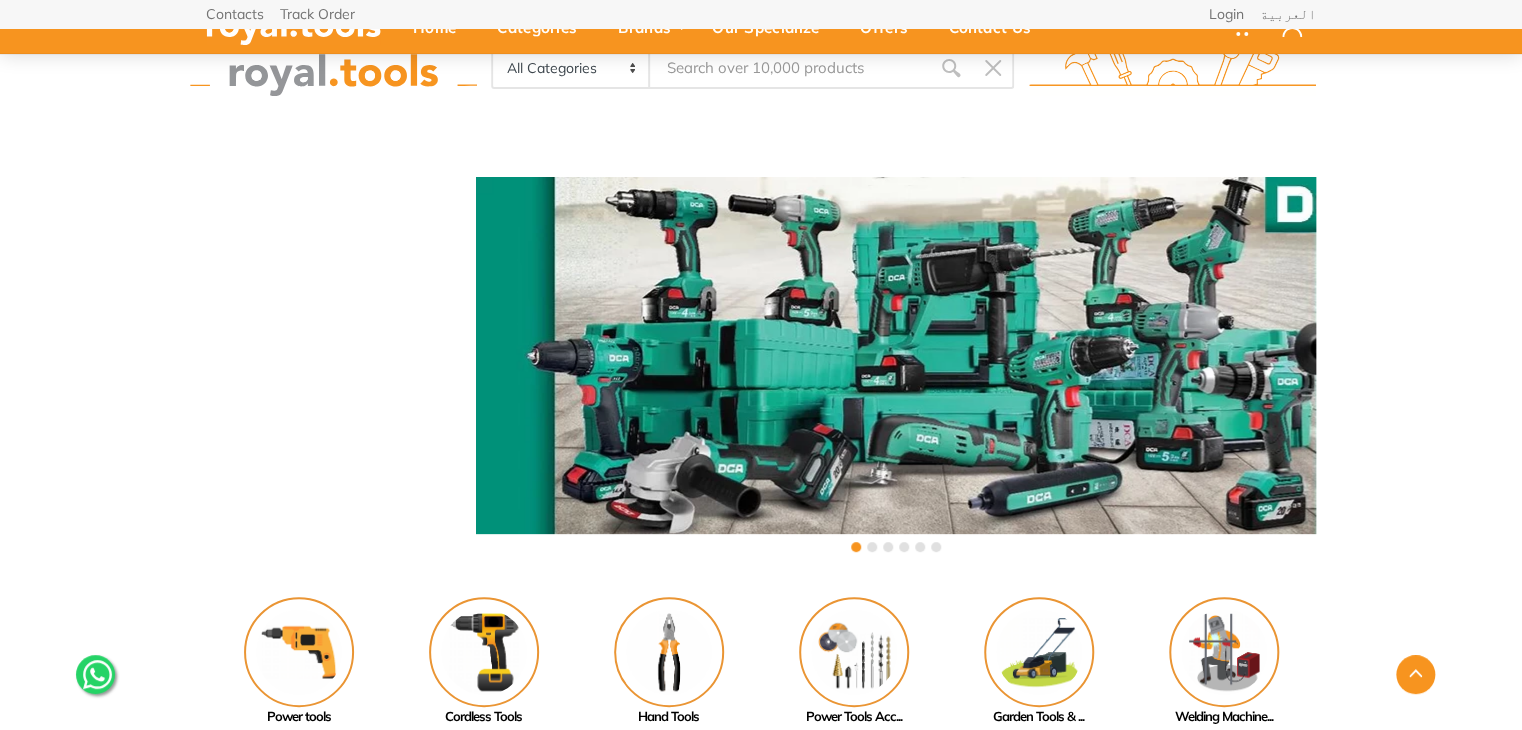 scroll, scrollTop: 0, scrollLeft: 0, axis: both 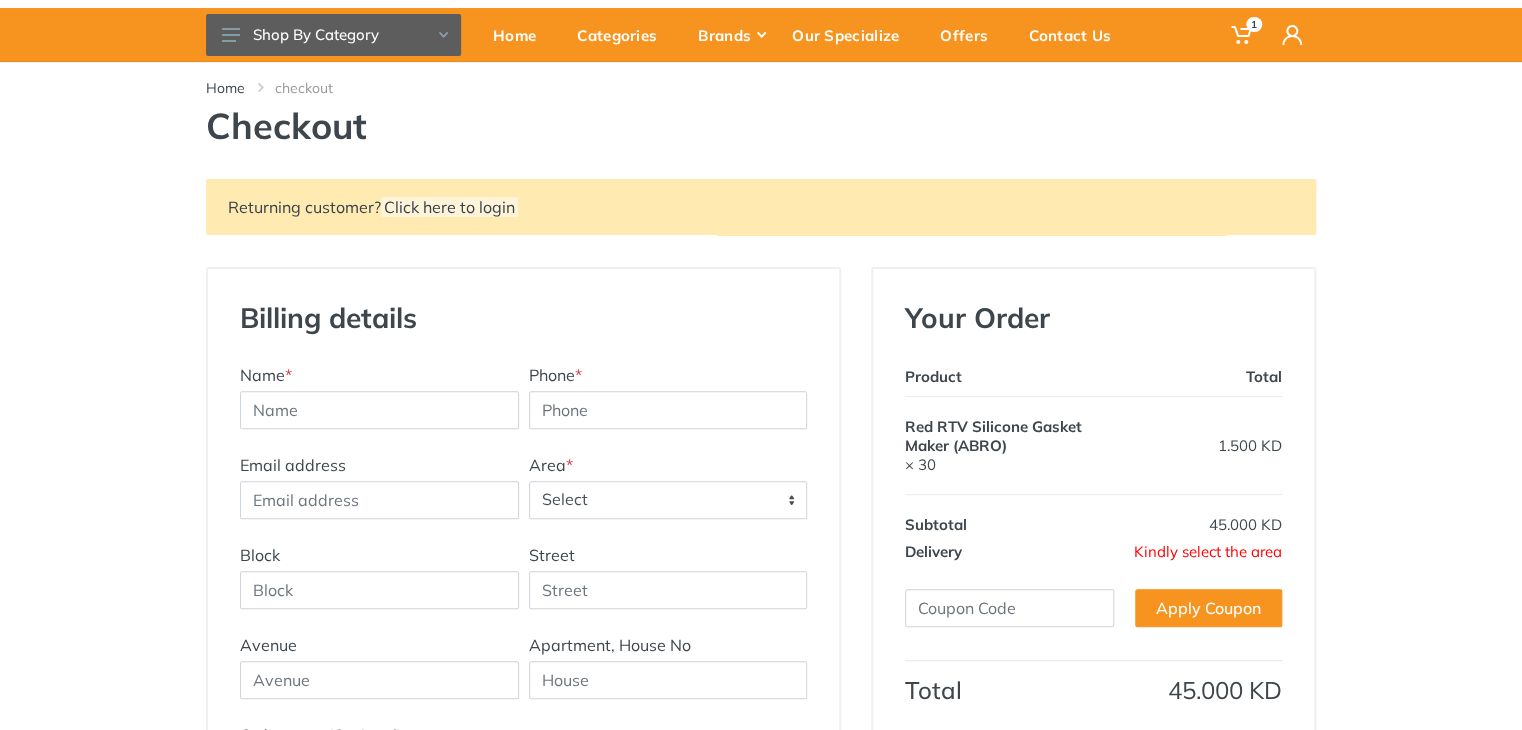 drag, startPoint x: 908, startPoint y: 421, endPoint x: 1250, endPoint y: 453, distance: 343.4938 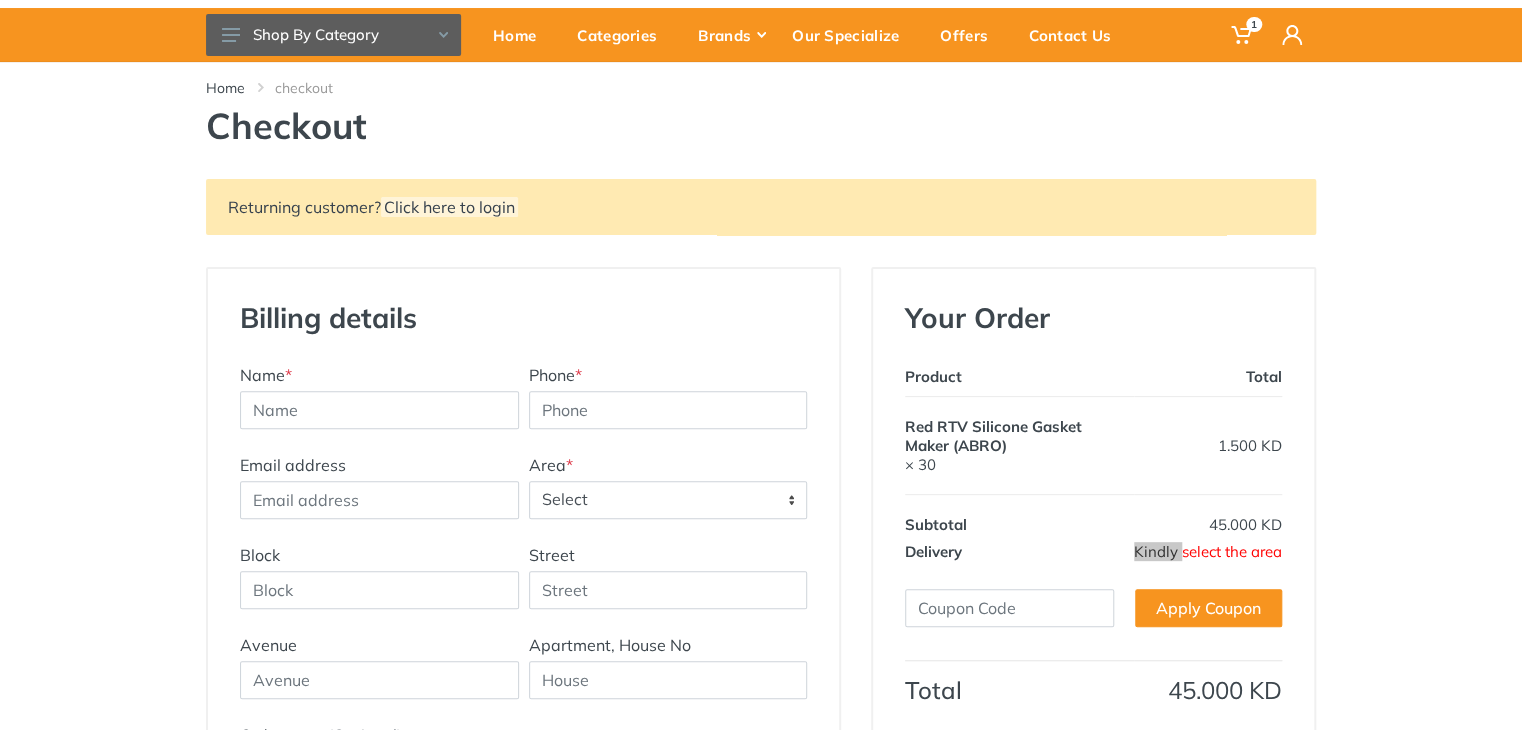 click on "Kindly select the area" at bounding box center [1208, 551] 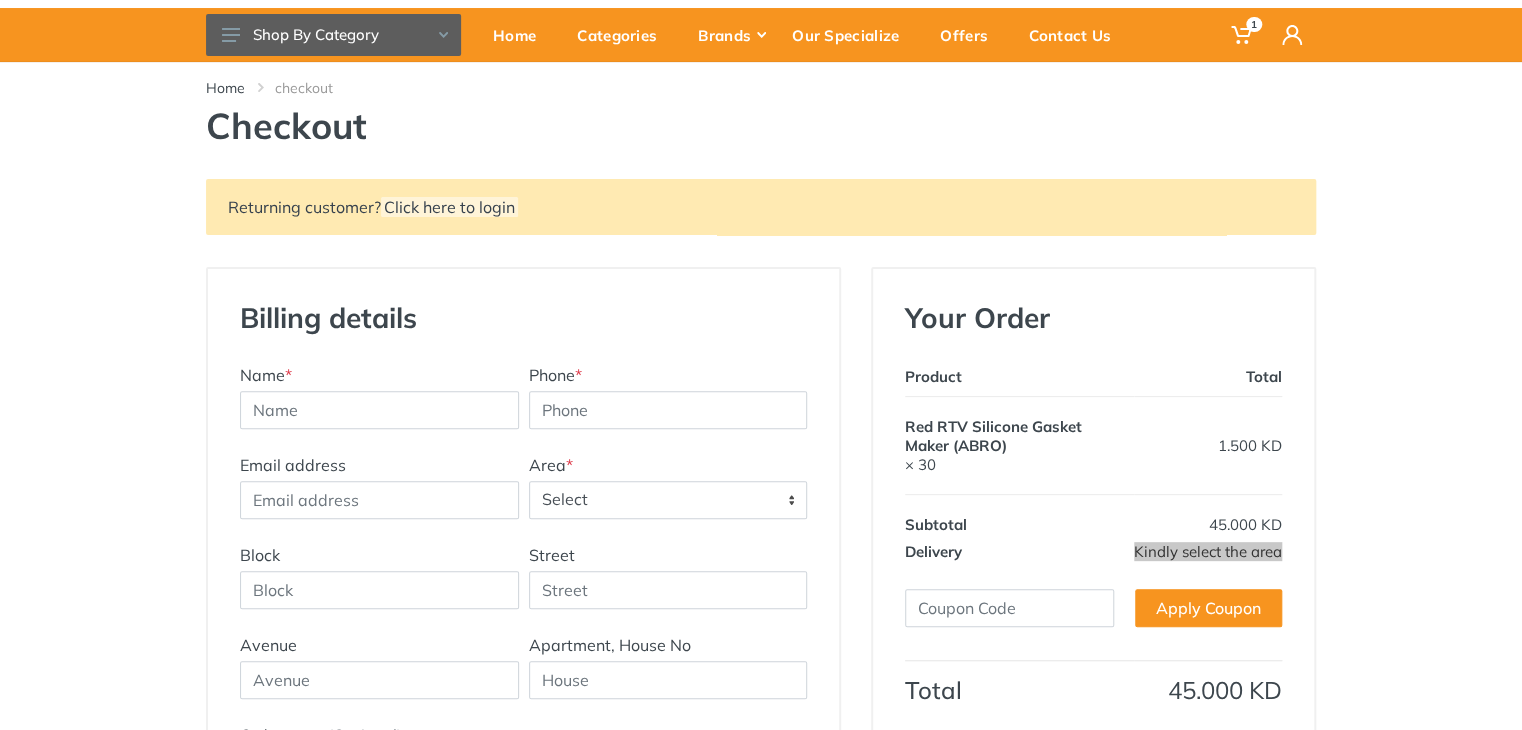click on "Kindly select the area" at bounding box center (1208, 551) 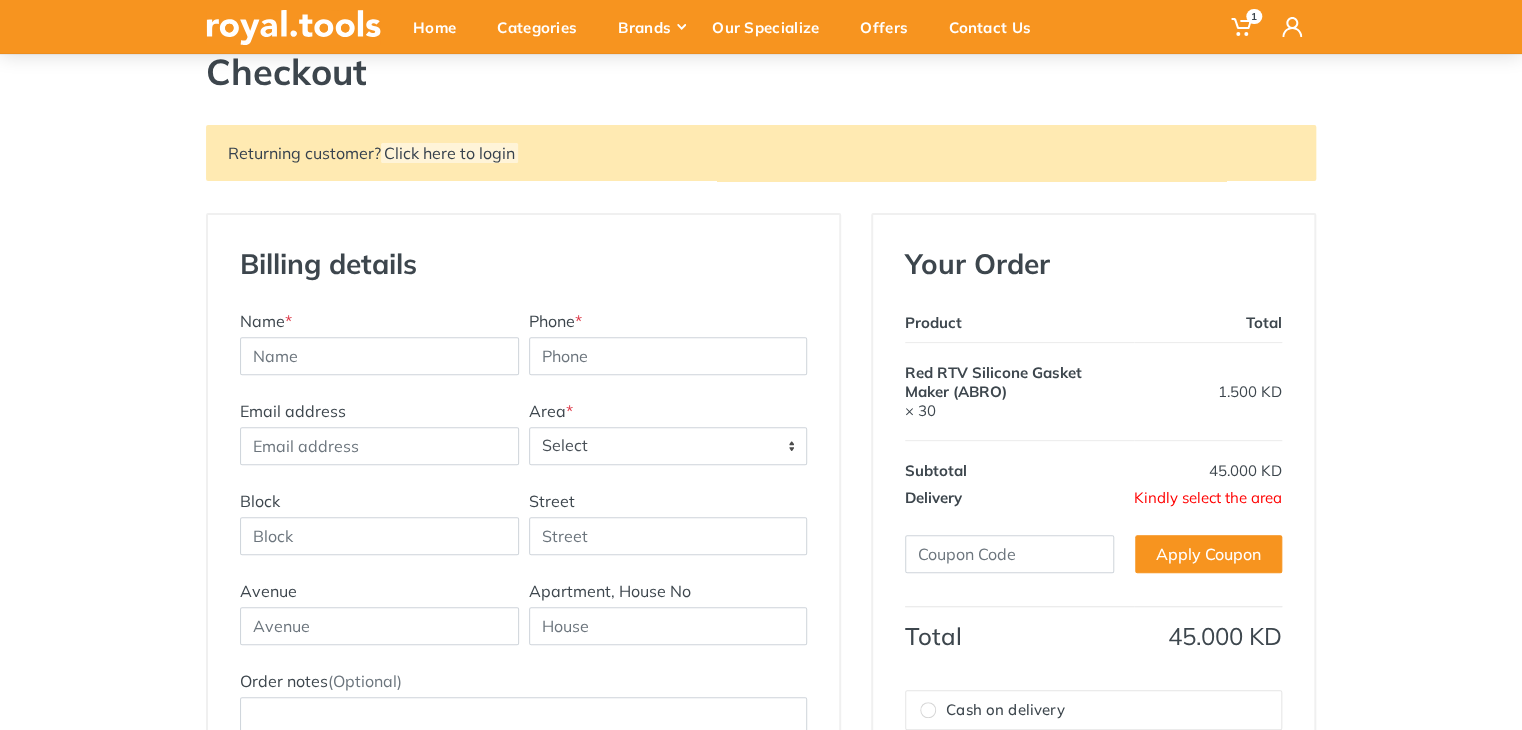 scroll, scrollTop: 200, scrollLeft: 0, axis: vertical 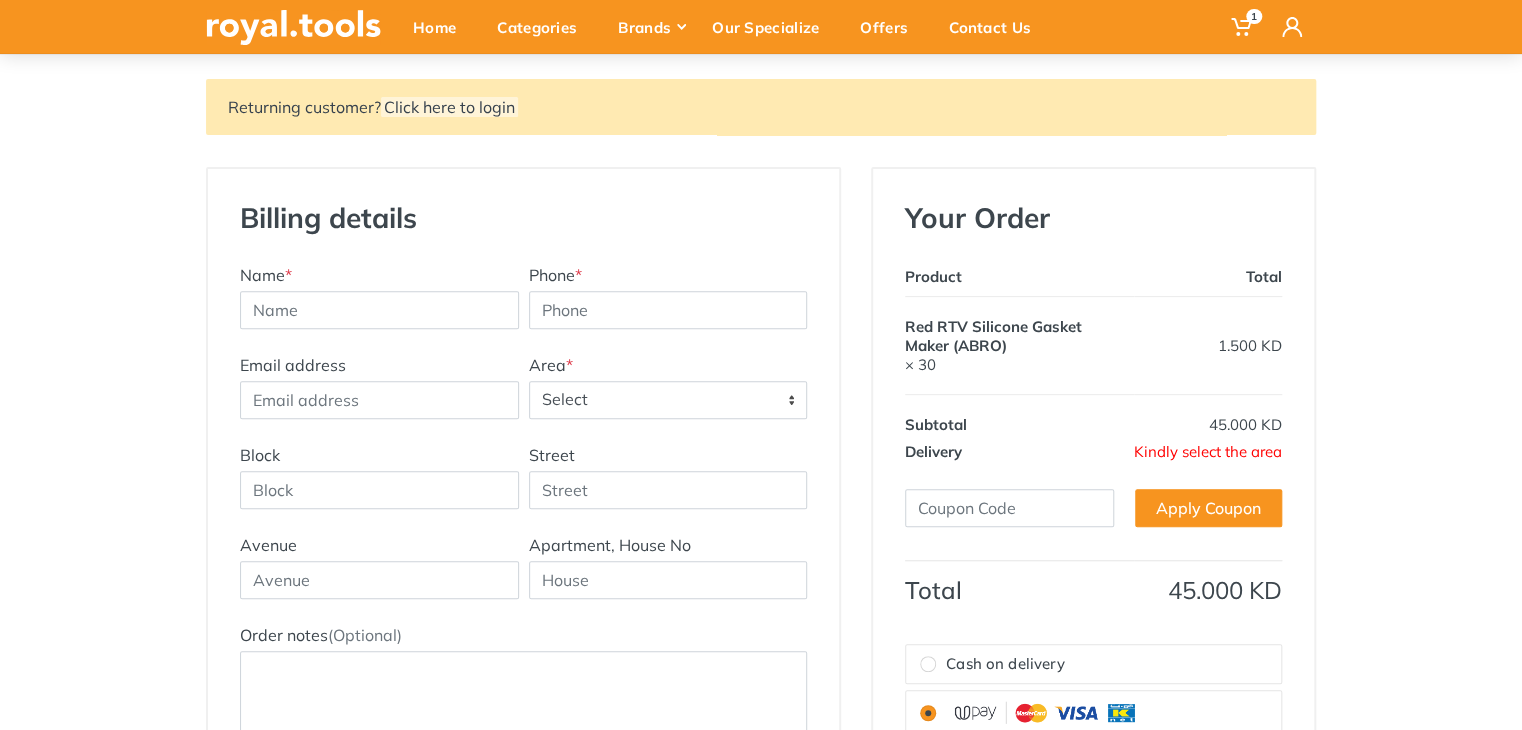 click on "Select" at bounding box center [668, 400] 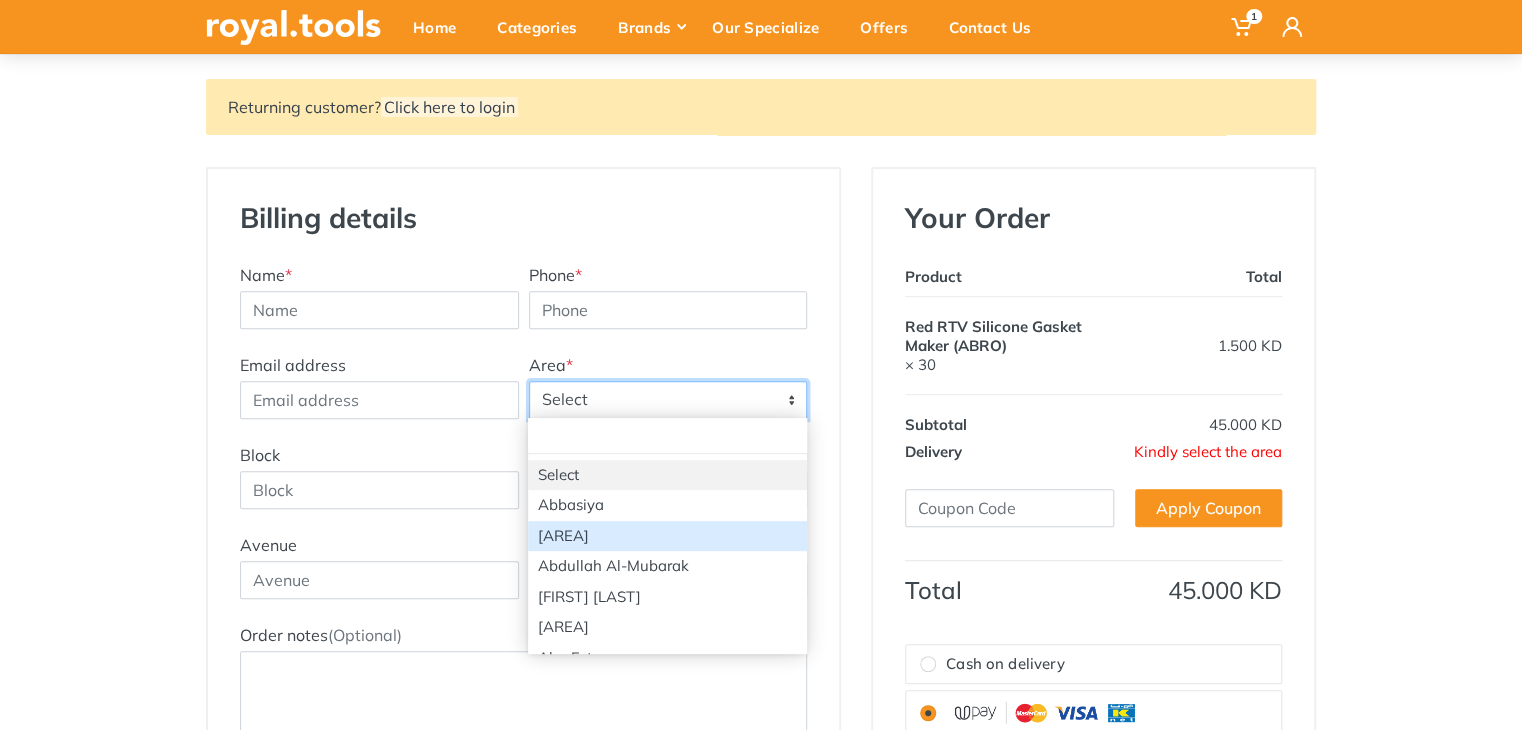 type on "[AREA]" 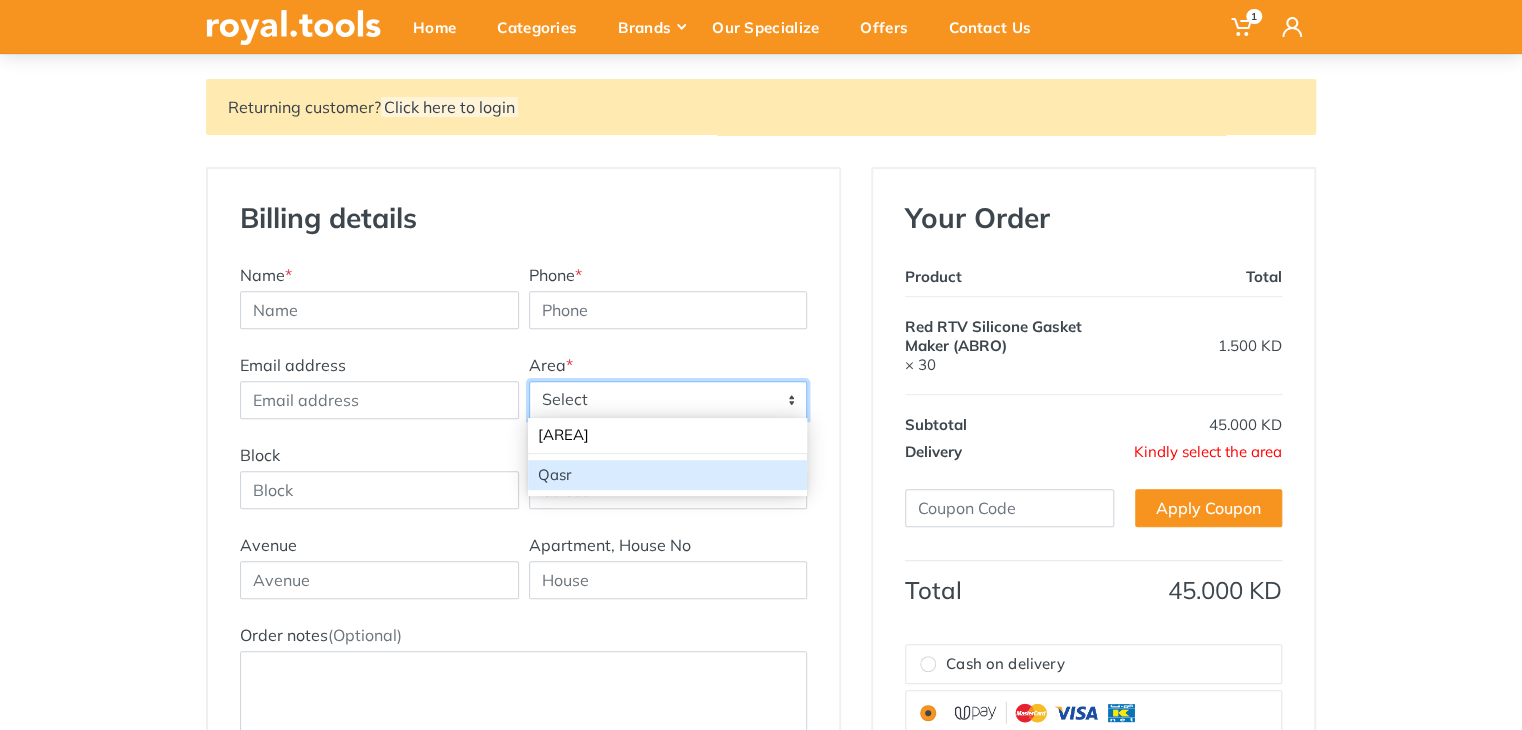 type on "[AREA]" 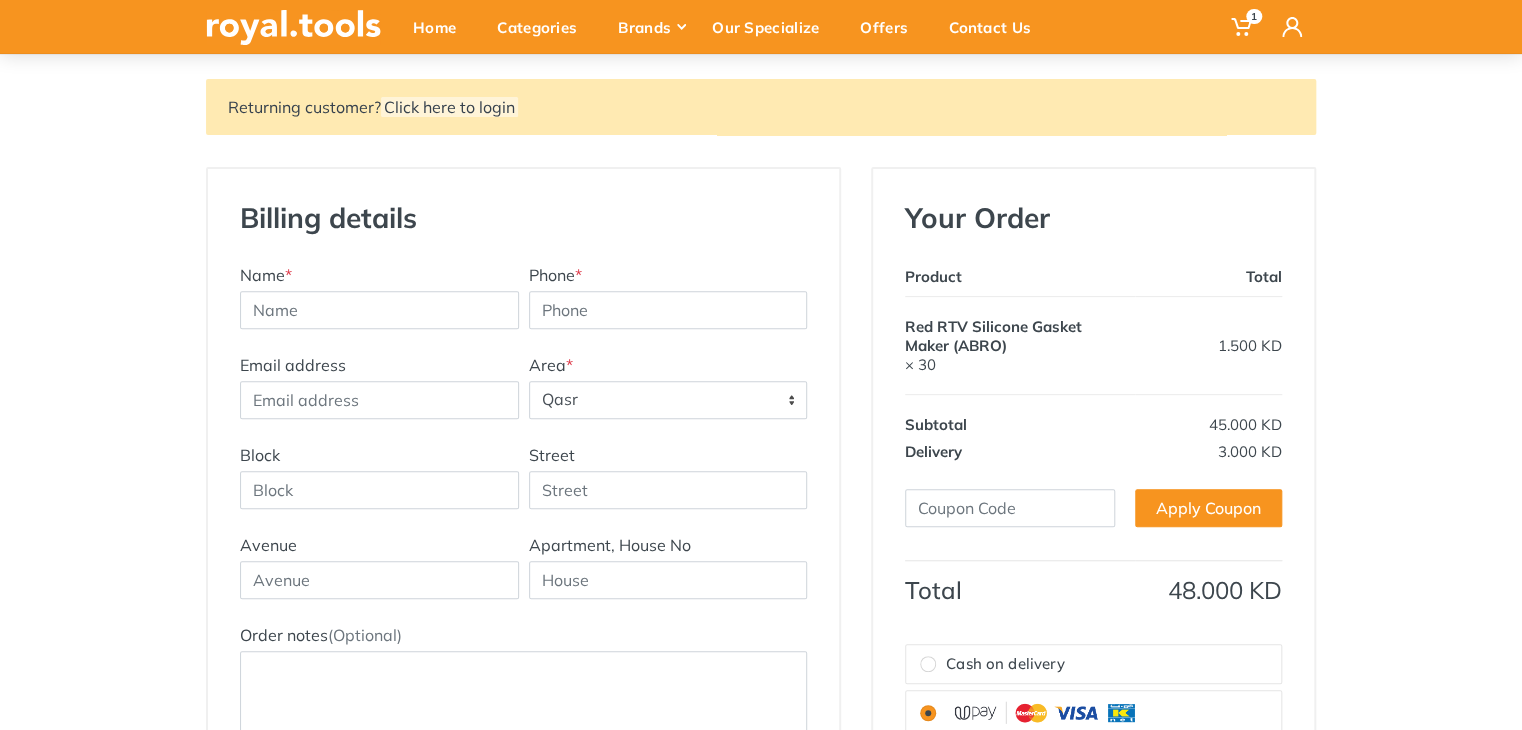 click on "Qasr" at bounding box center [668, 400] 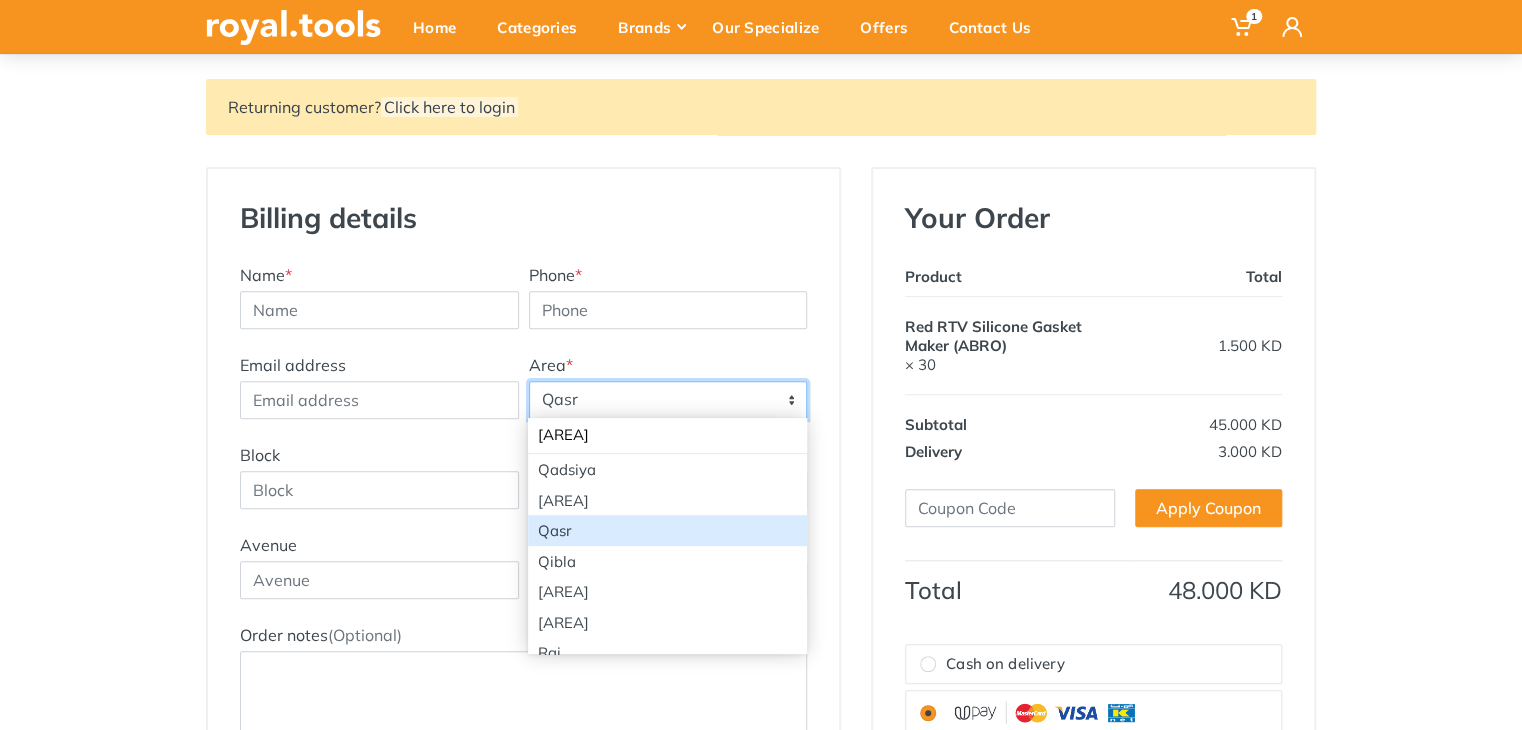 scroll, scrollTop: 0, scrollLeft: 0, axis: both 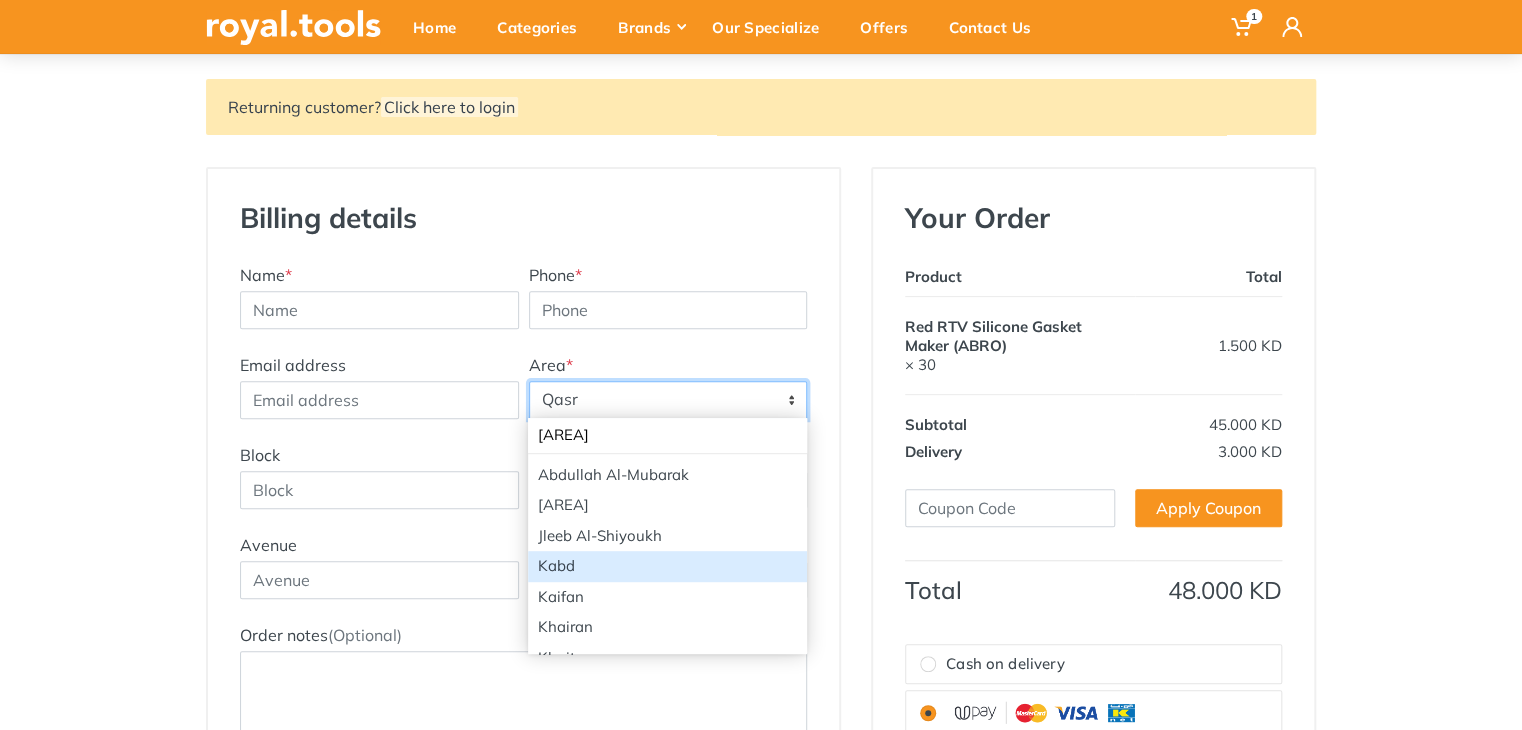 type on "[AREA]" 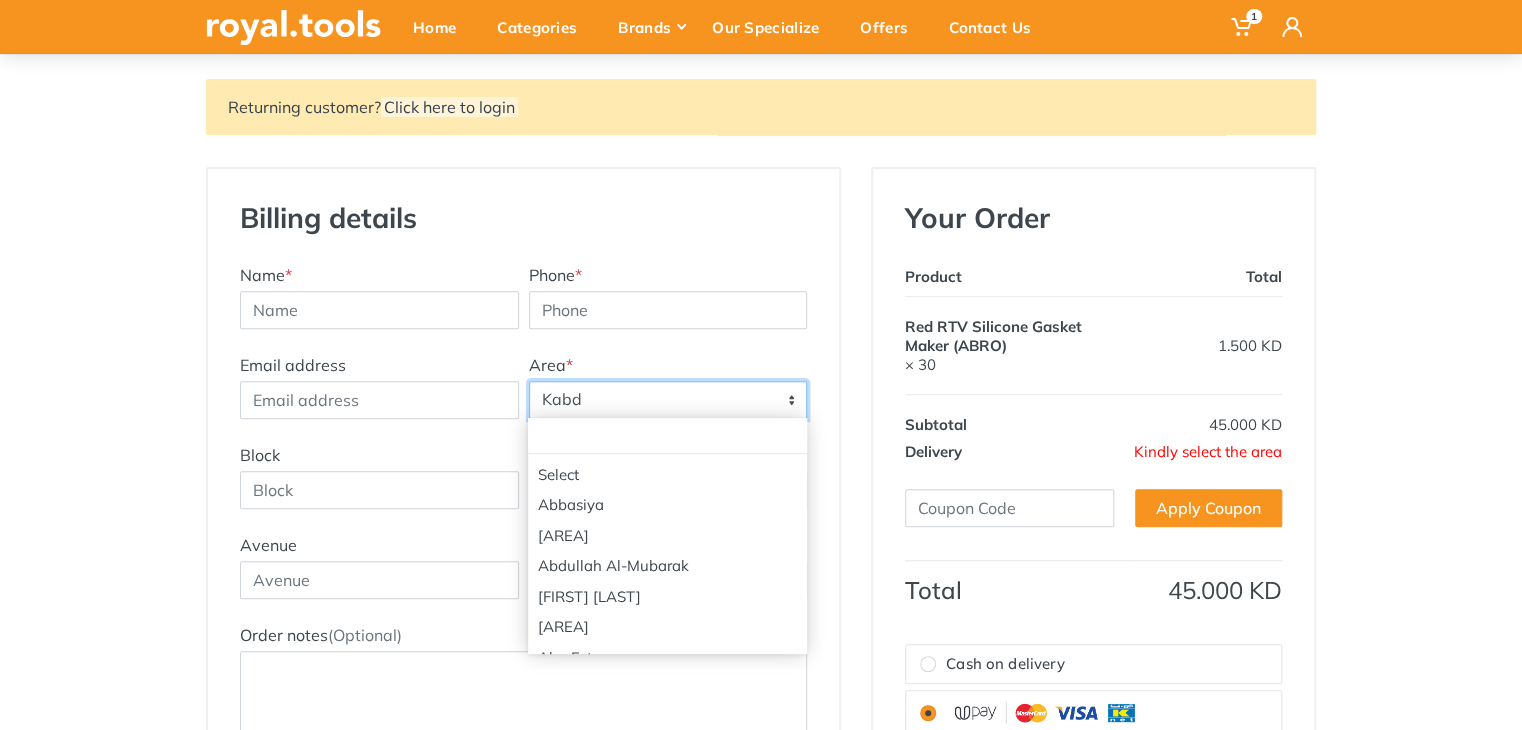 click on "Kabd" at bounding box center (668, 400) 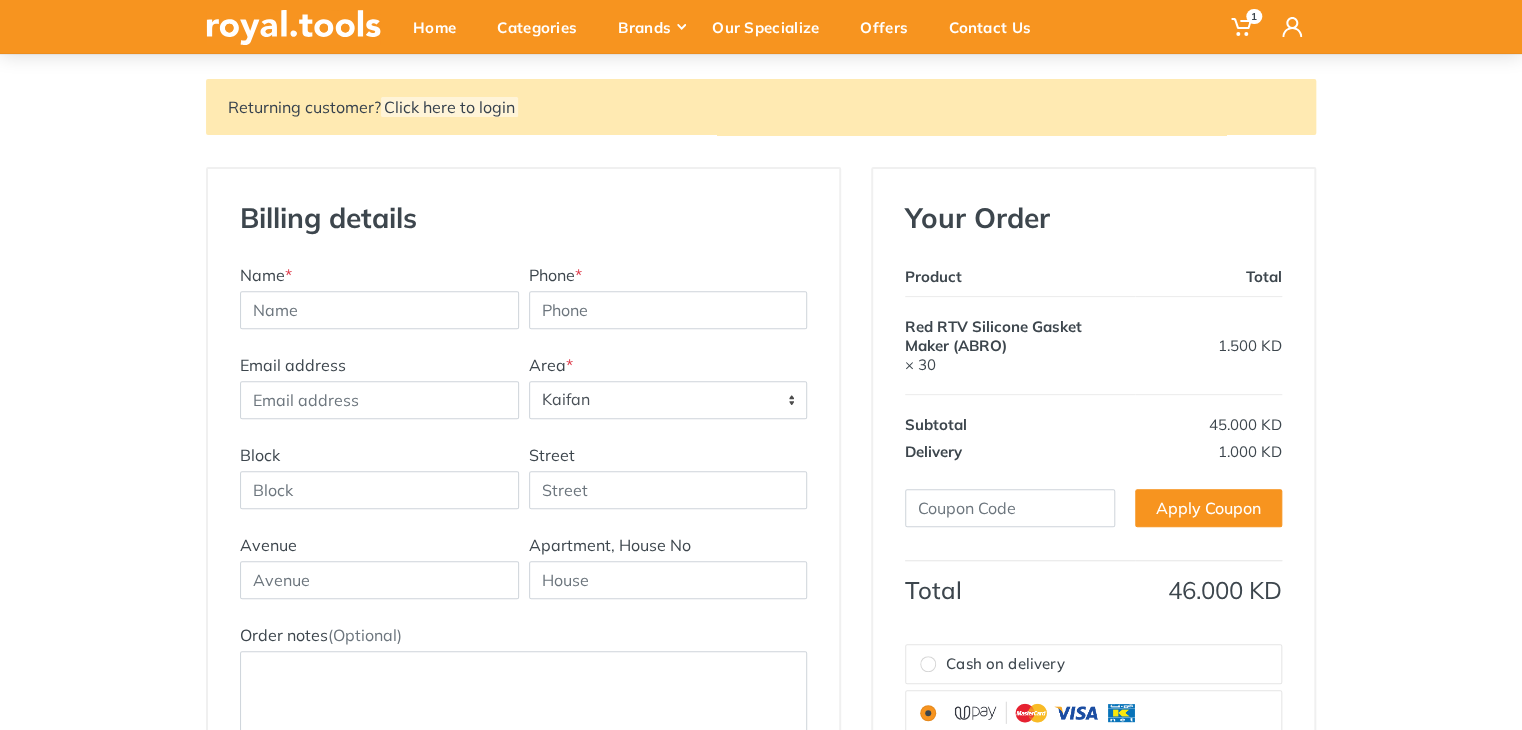 click on "Kaifan" at bounding box center [668, 400] 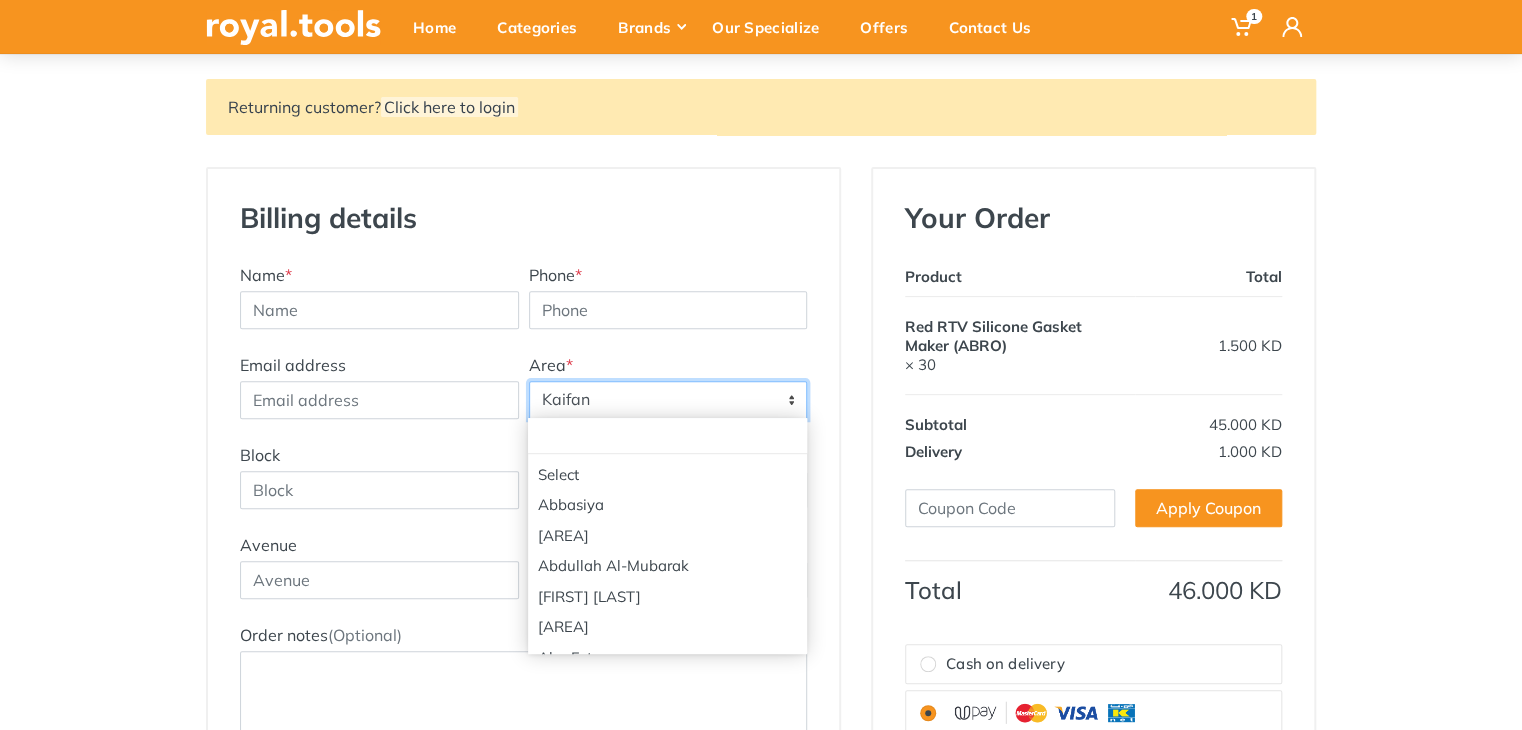 scroll, scrollTop: 1652, scrollLeft: 0, axis: vertical 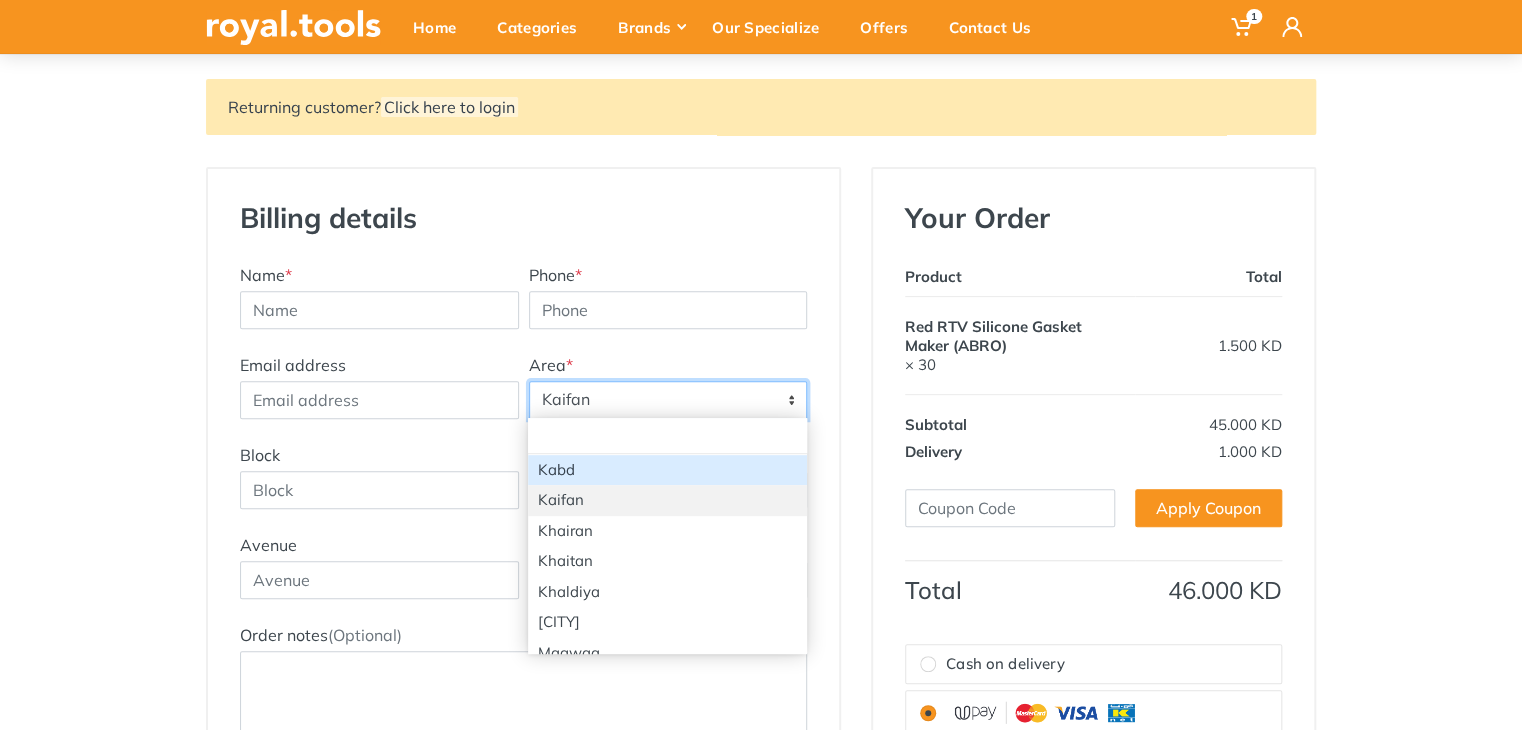 select on "116" 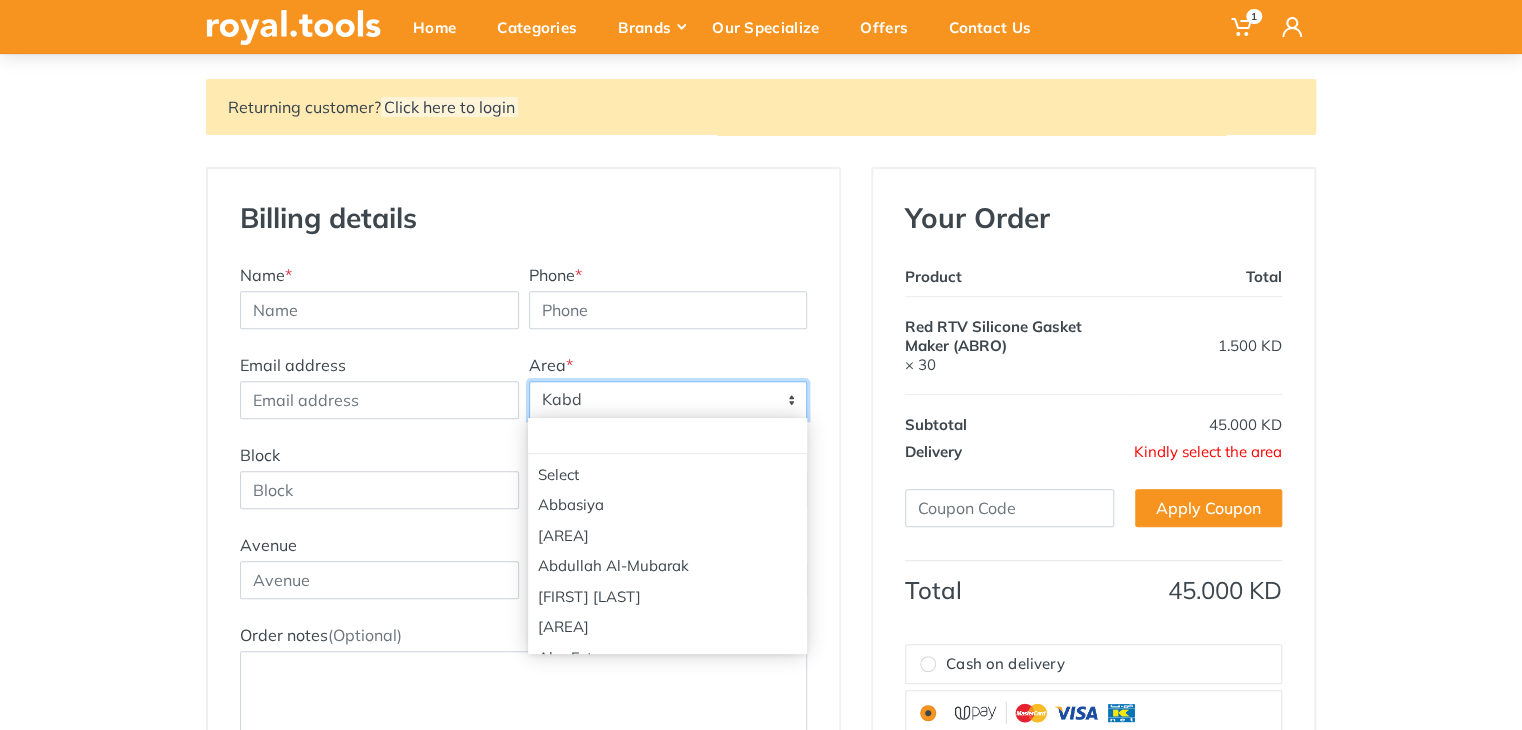 click on "Kabd" at bounding box center [668, 400] 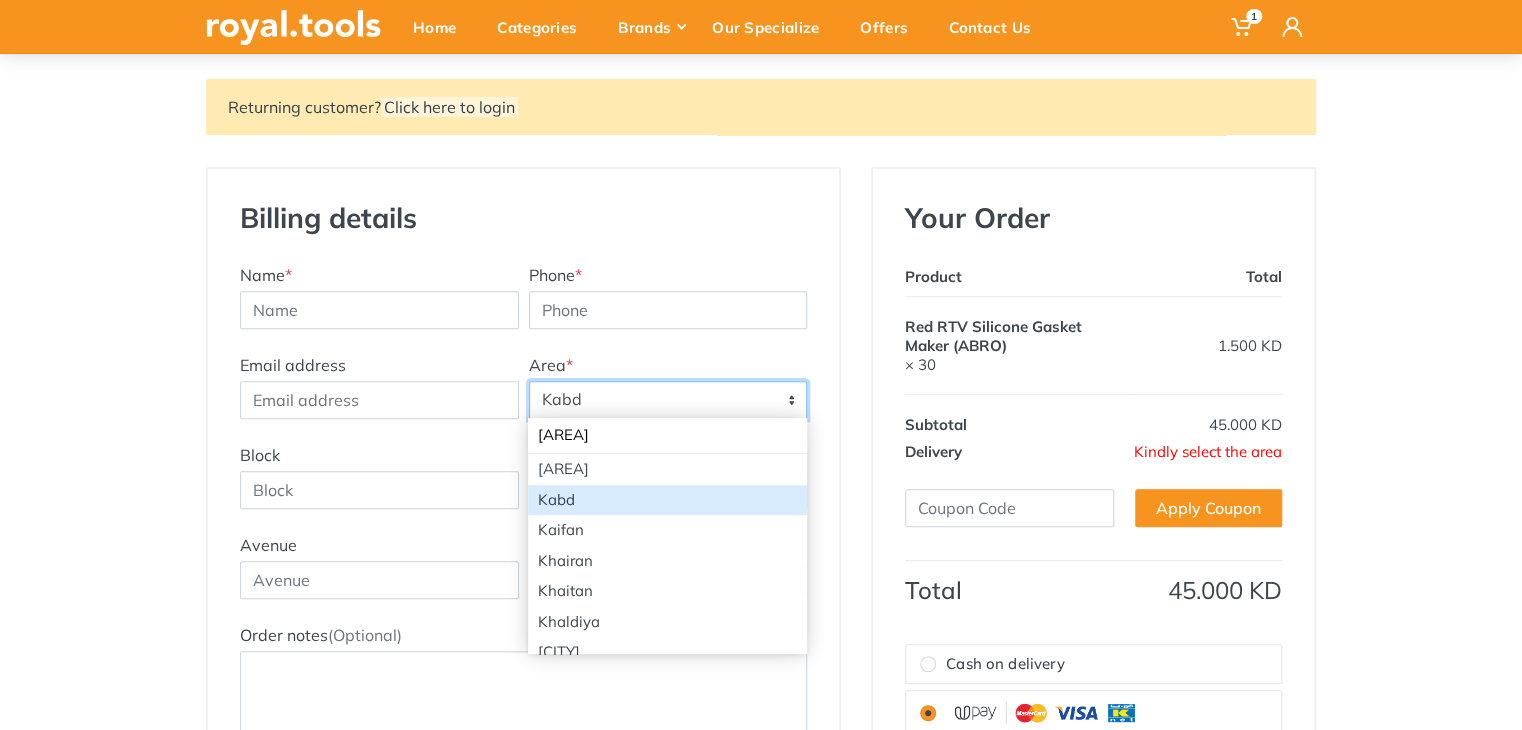 scroll, scrollTop: 0, scrollLeft: 0, axis: both 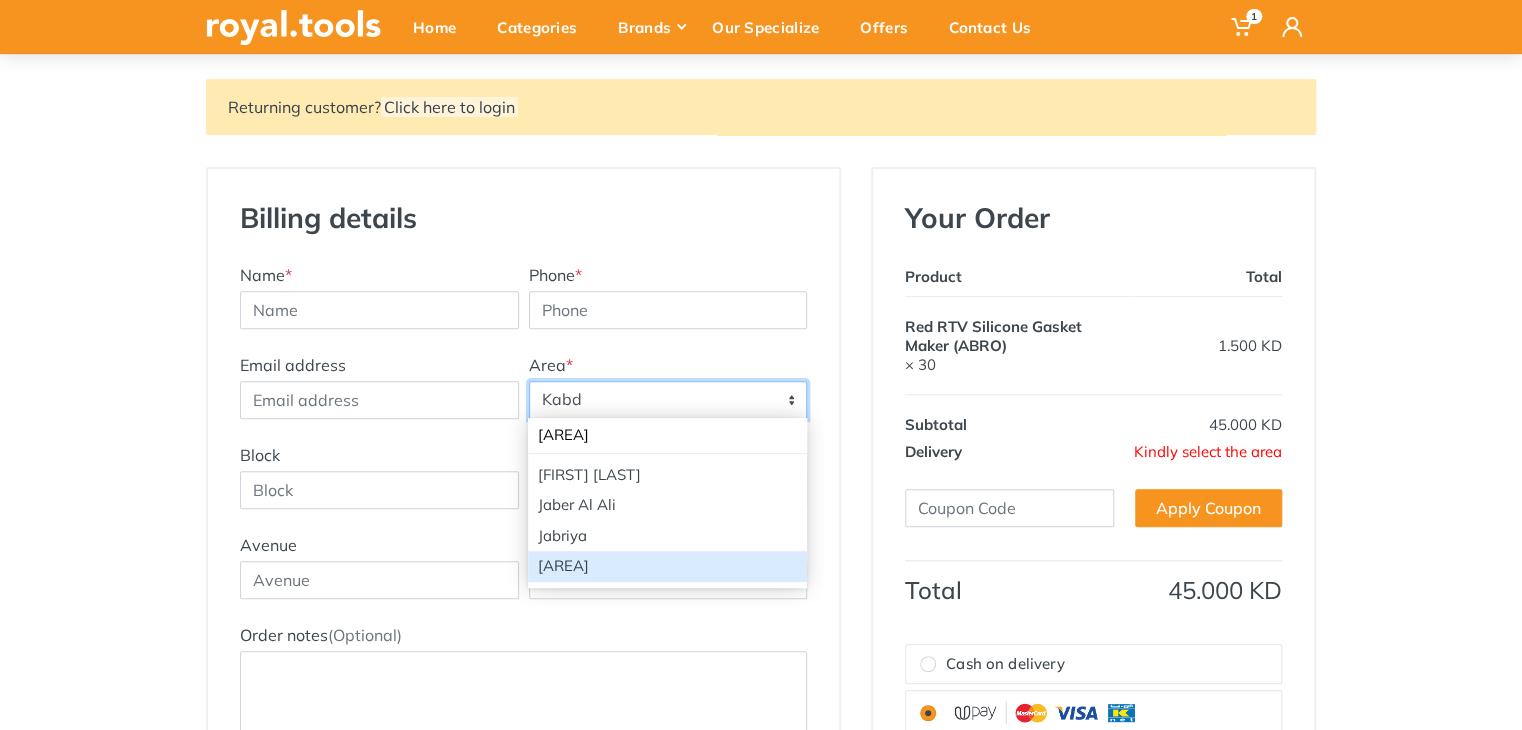 type on "[AREA]" 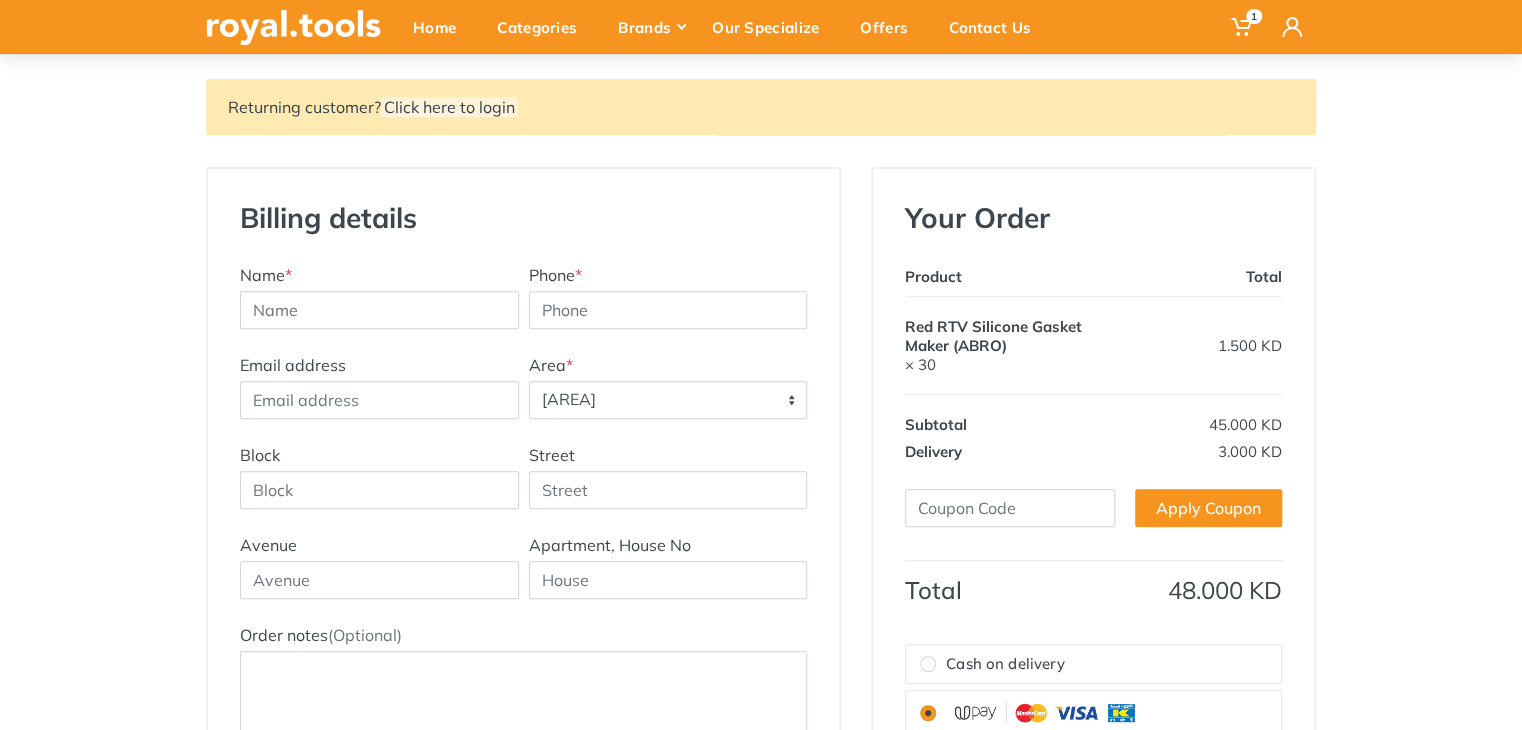 click on "[AREA]" at bounding box center (668, 400) 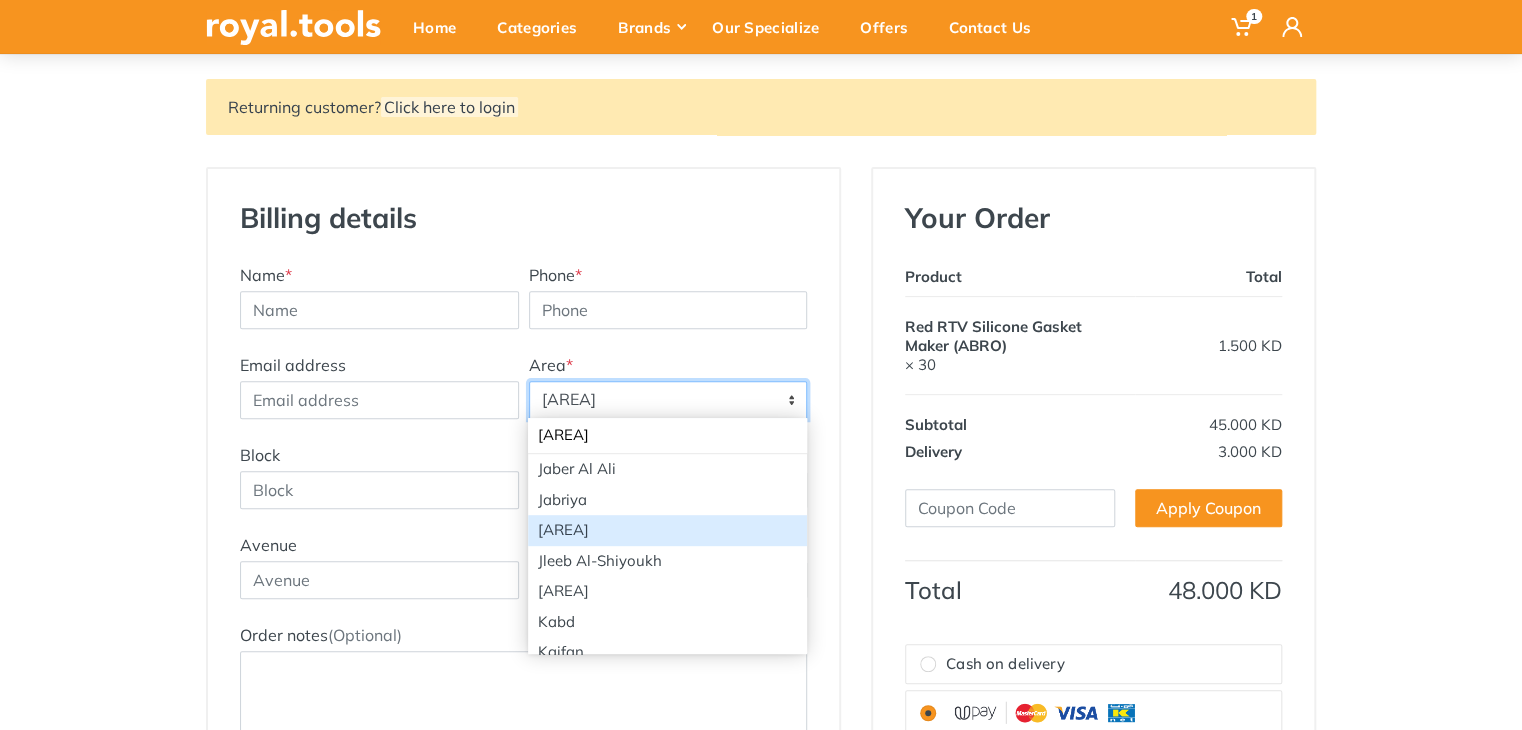 scroll, scrollTop: 0, scrollLeft: 0, axis: both 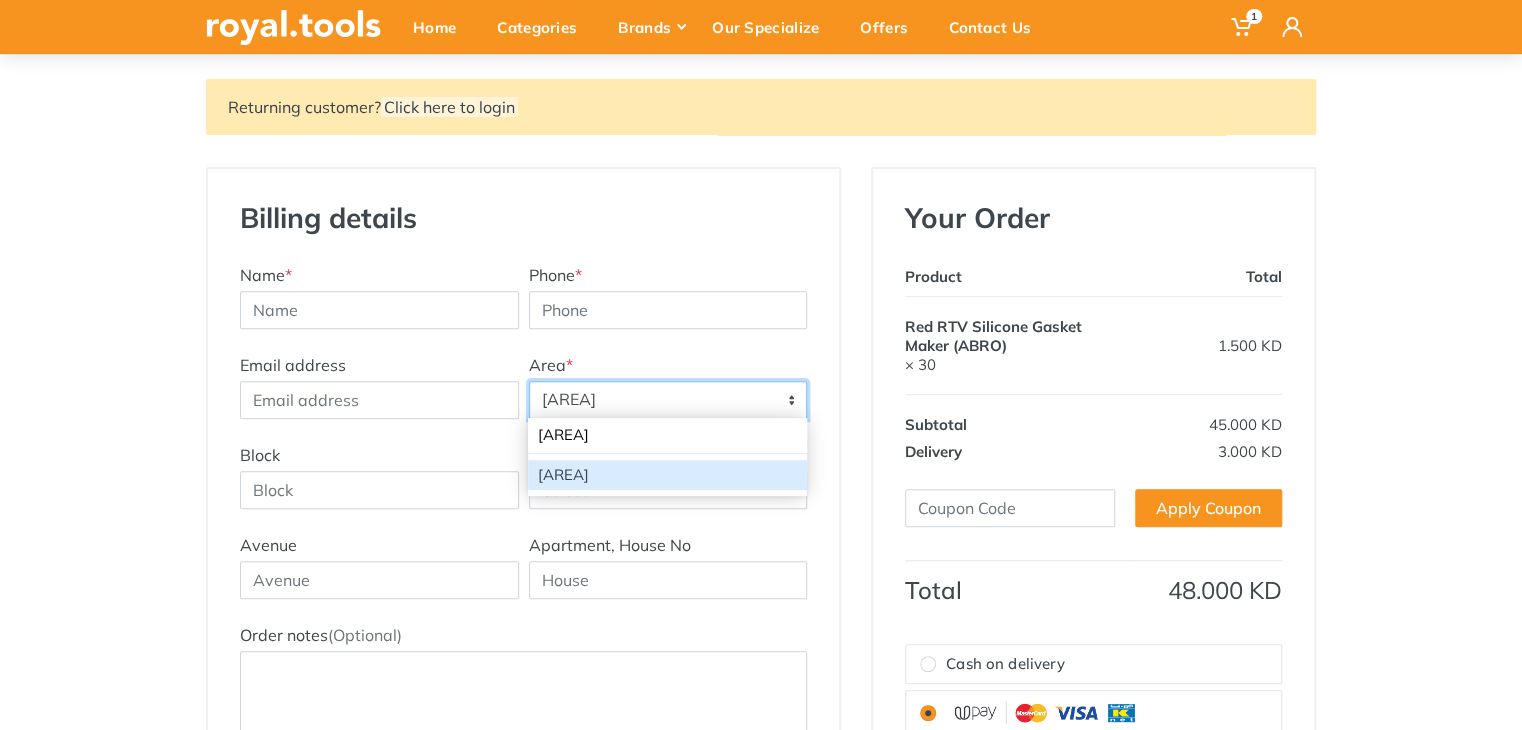 type on "[AREA]" 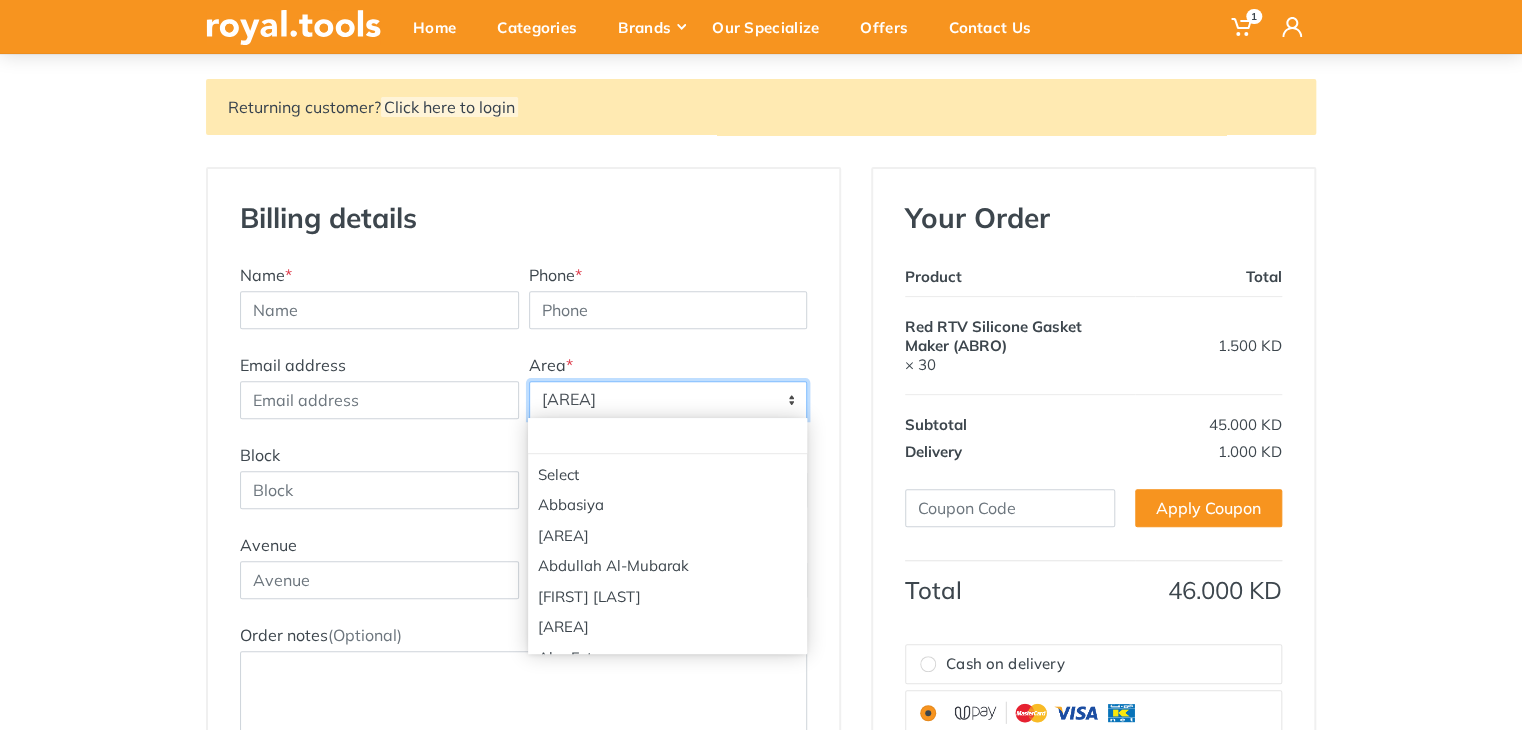 click on "[AREA]" at bounding box center (668, 400) 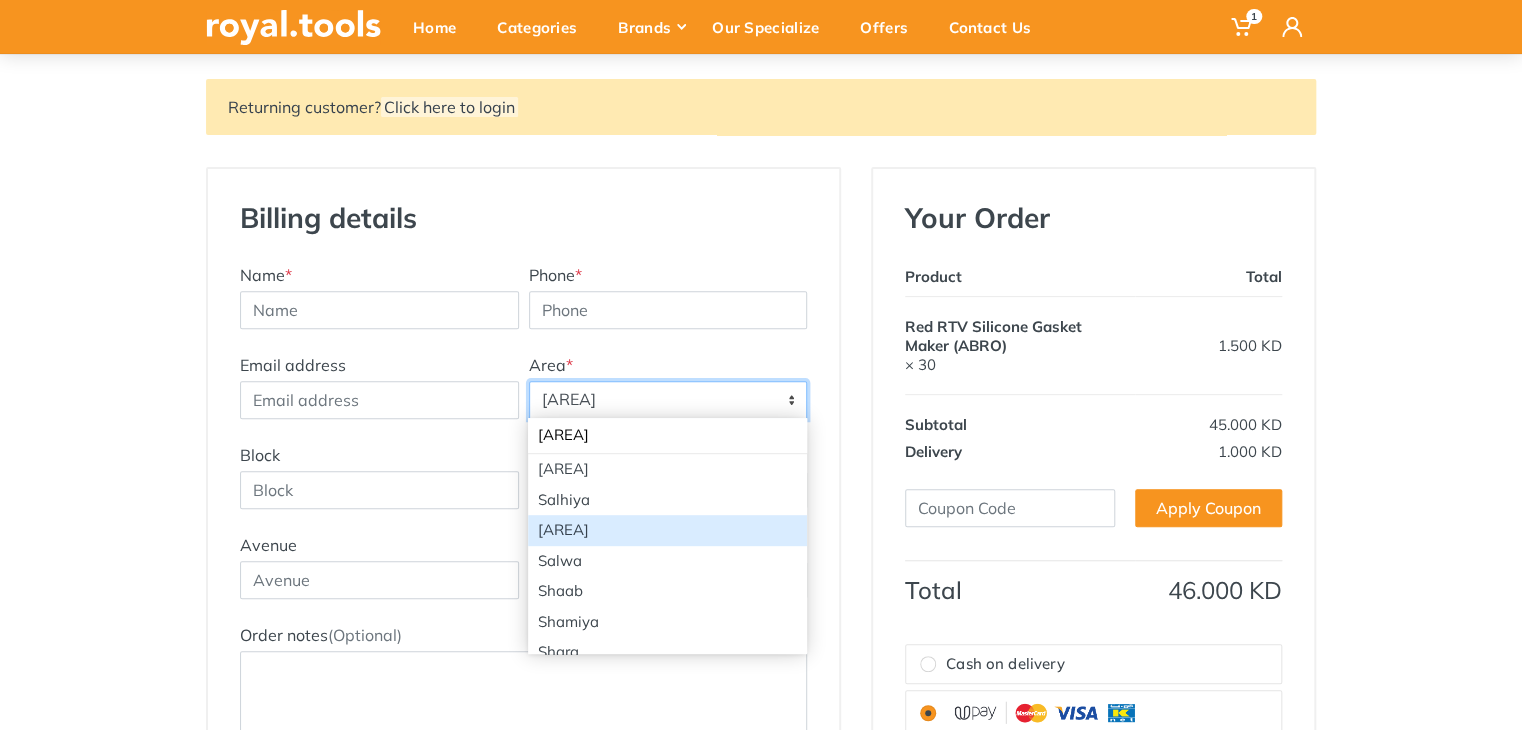 scroll, scrollTop: 0, scrollLeft: 0, axis: both 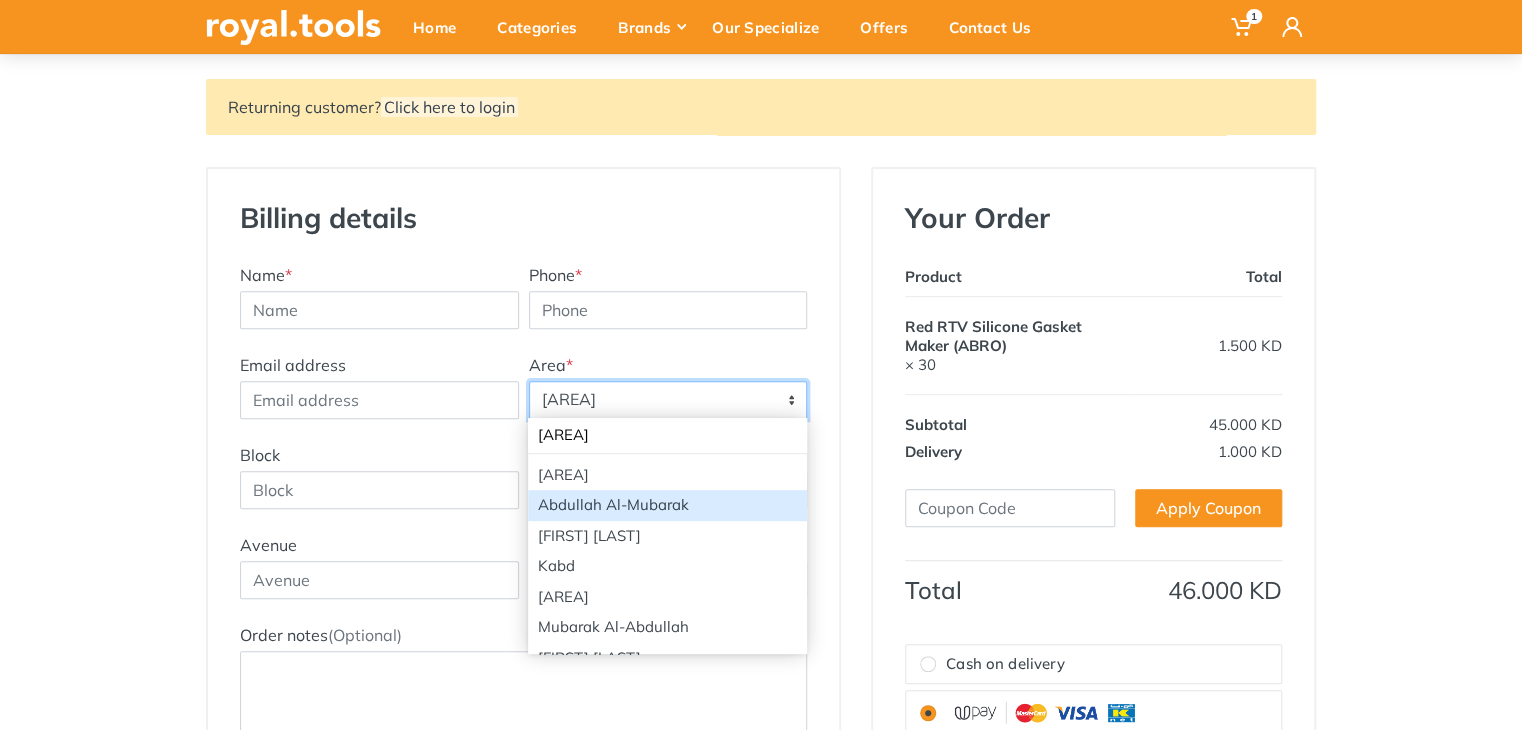 type on "[AREA]" 